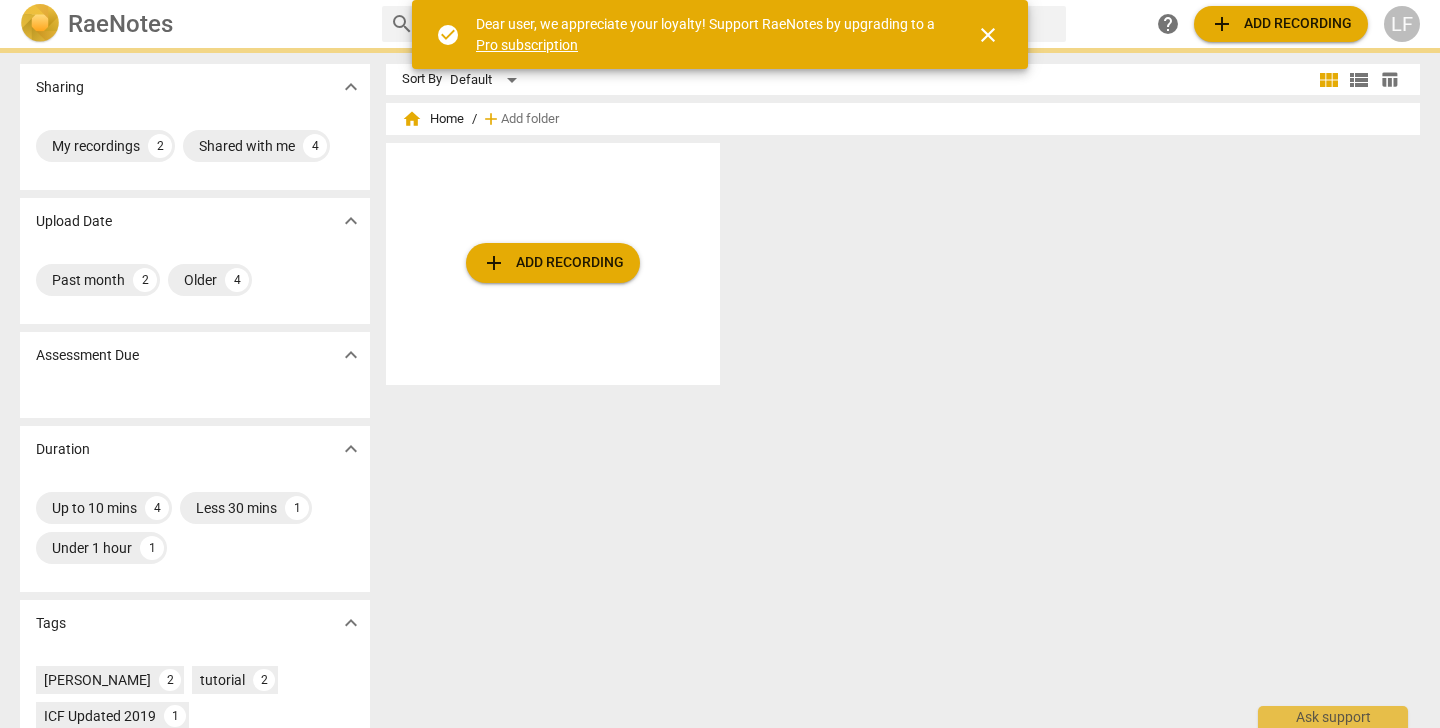 scroll, scrollTop: 0, scrollLeft: 0, axis: both 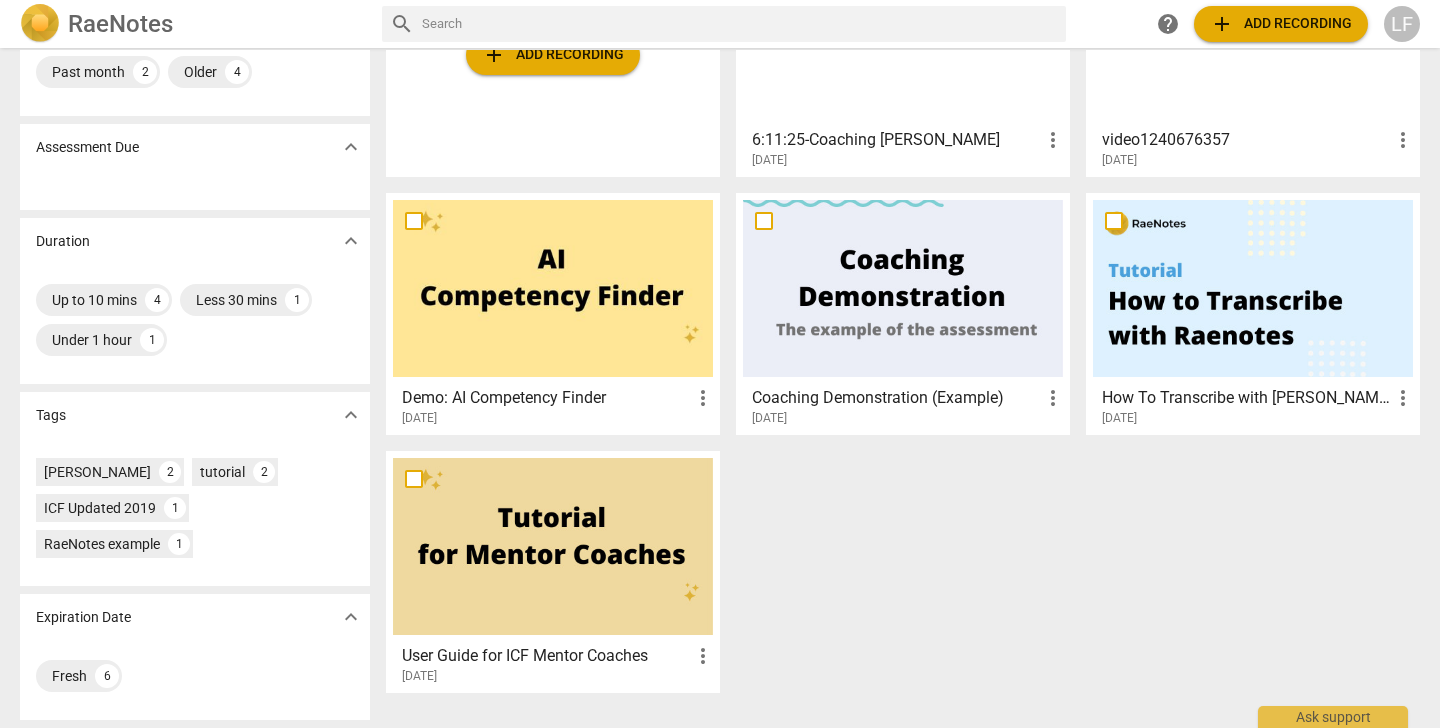 click at bounding box center [553, 546] 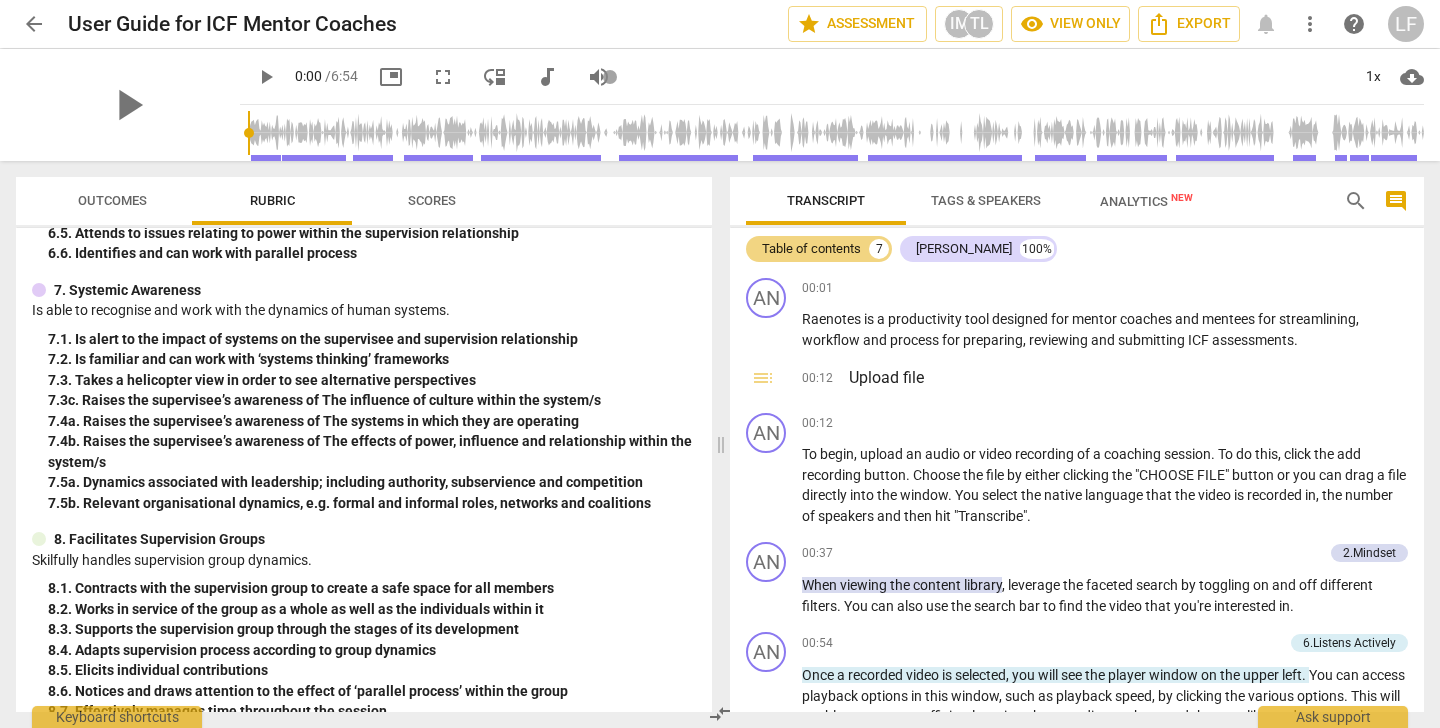 scroll, scrollTop: 1770, scrollLeft: 0, axis: vertical 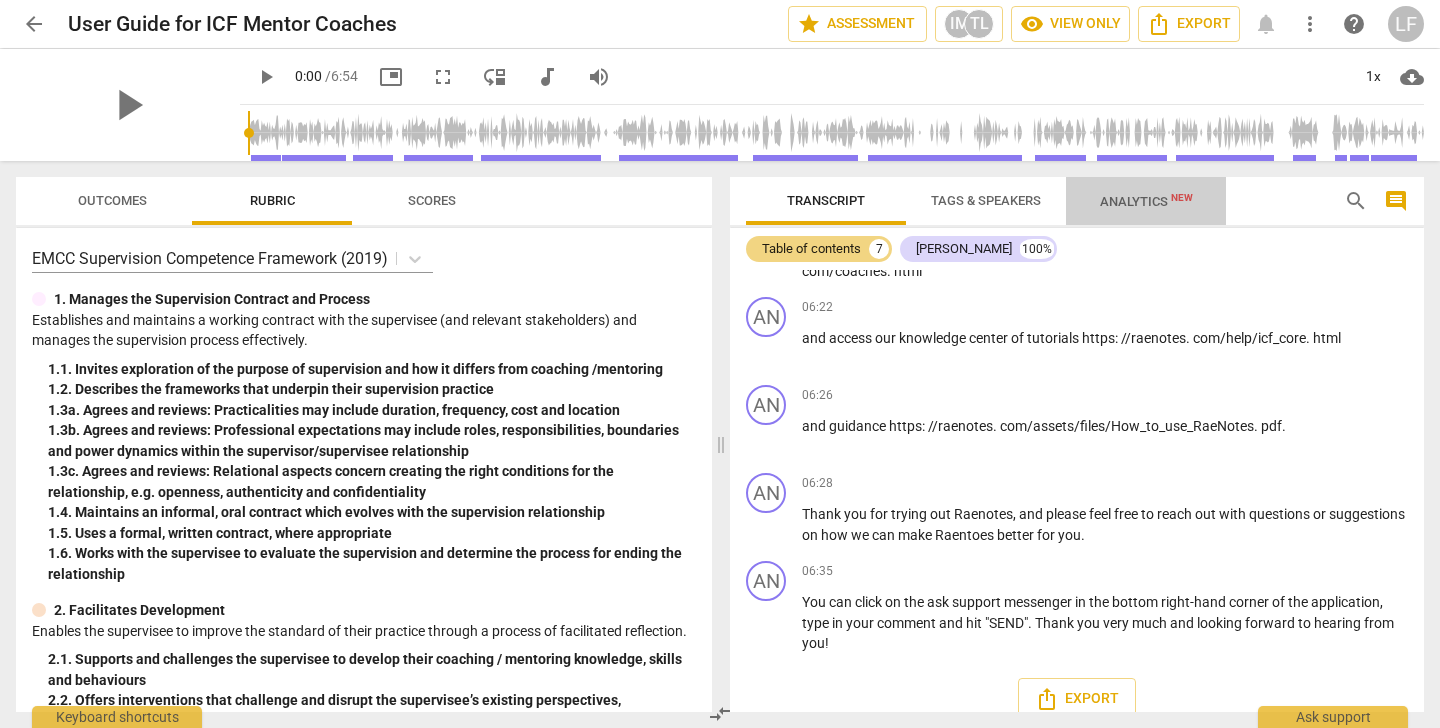 click on "Analytics   New" at bounding box center [1146, 201] 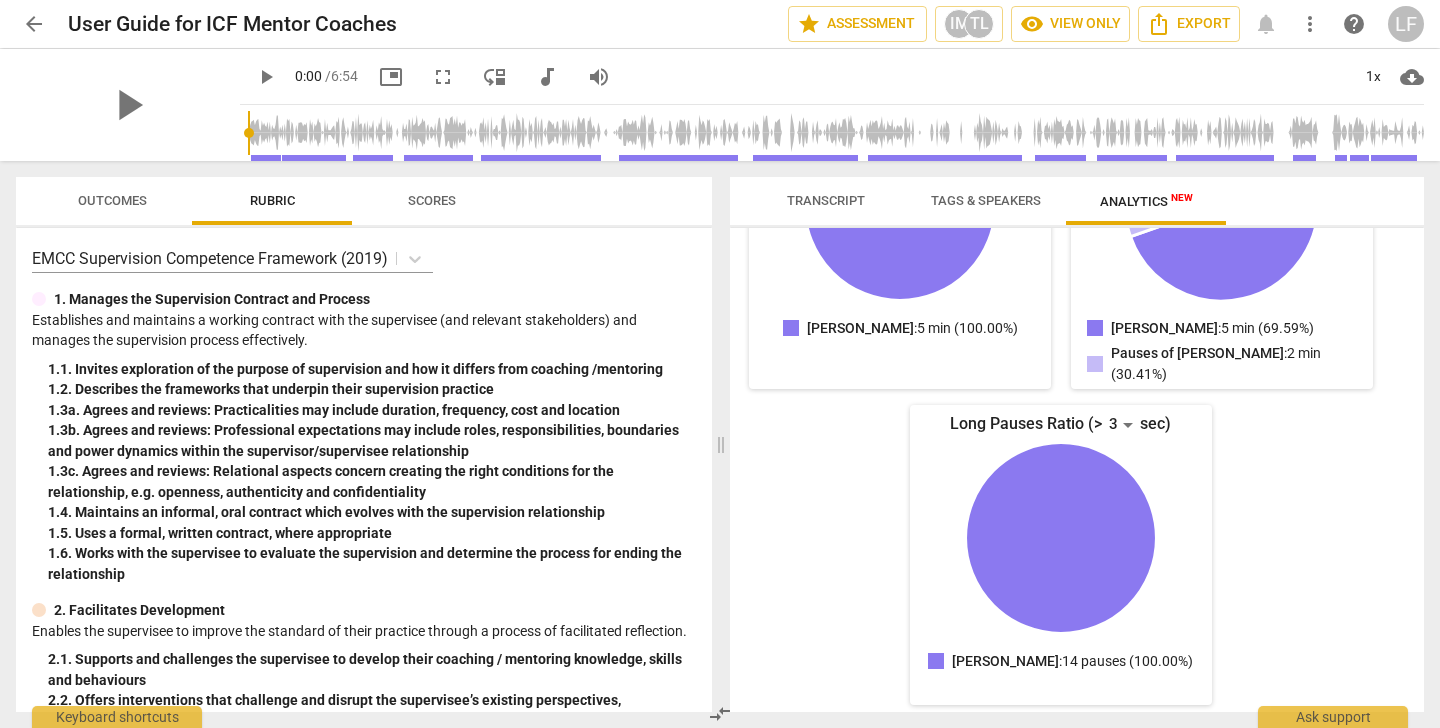 scroll, scrollTop: 288, scrollLeft: 0, axis: vertical 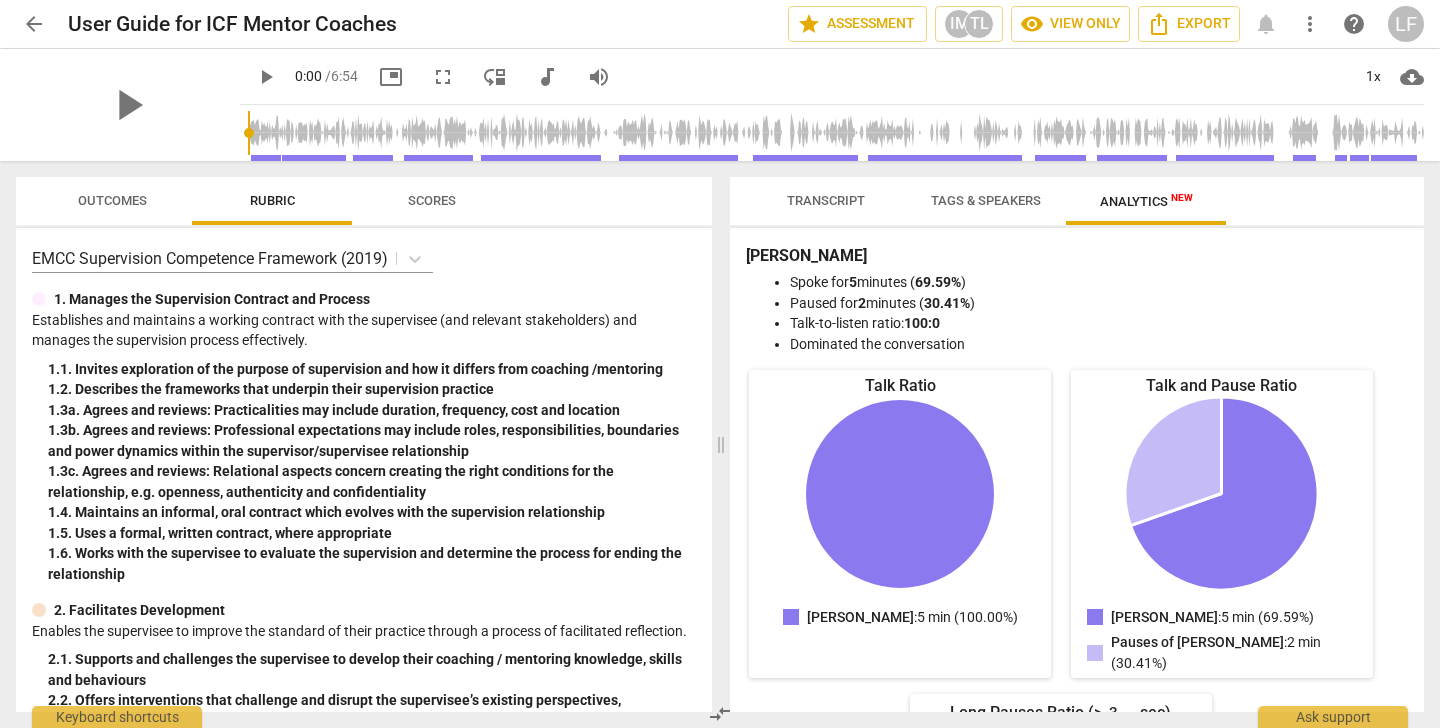 click on "Tags & Speakers" at bounding box center [986, 200] 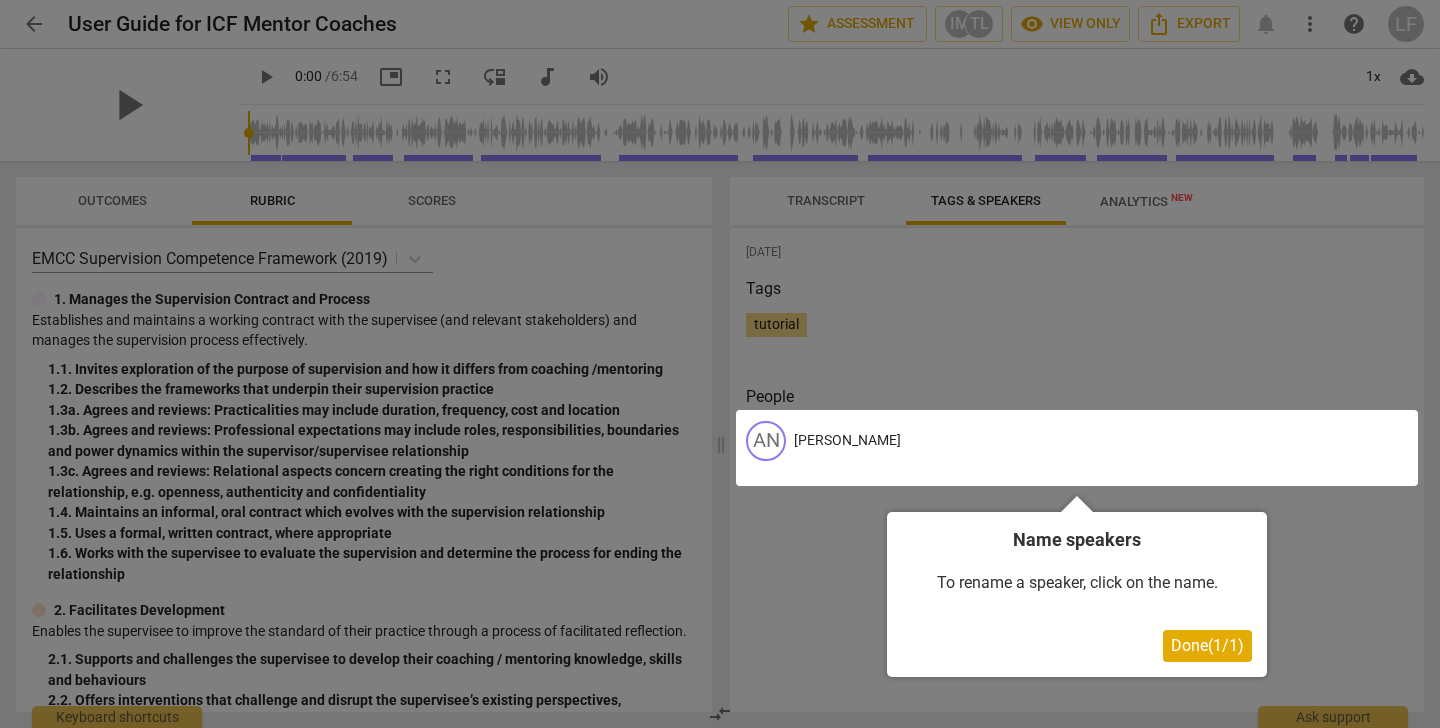 click at bounding box center (720, 364) 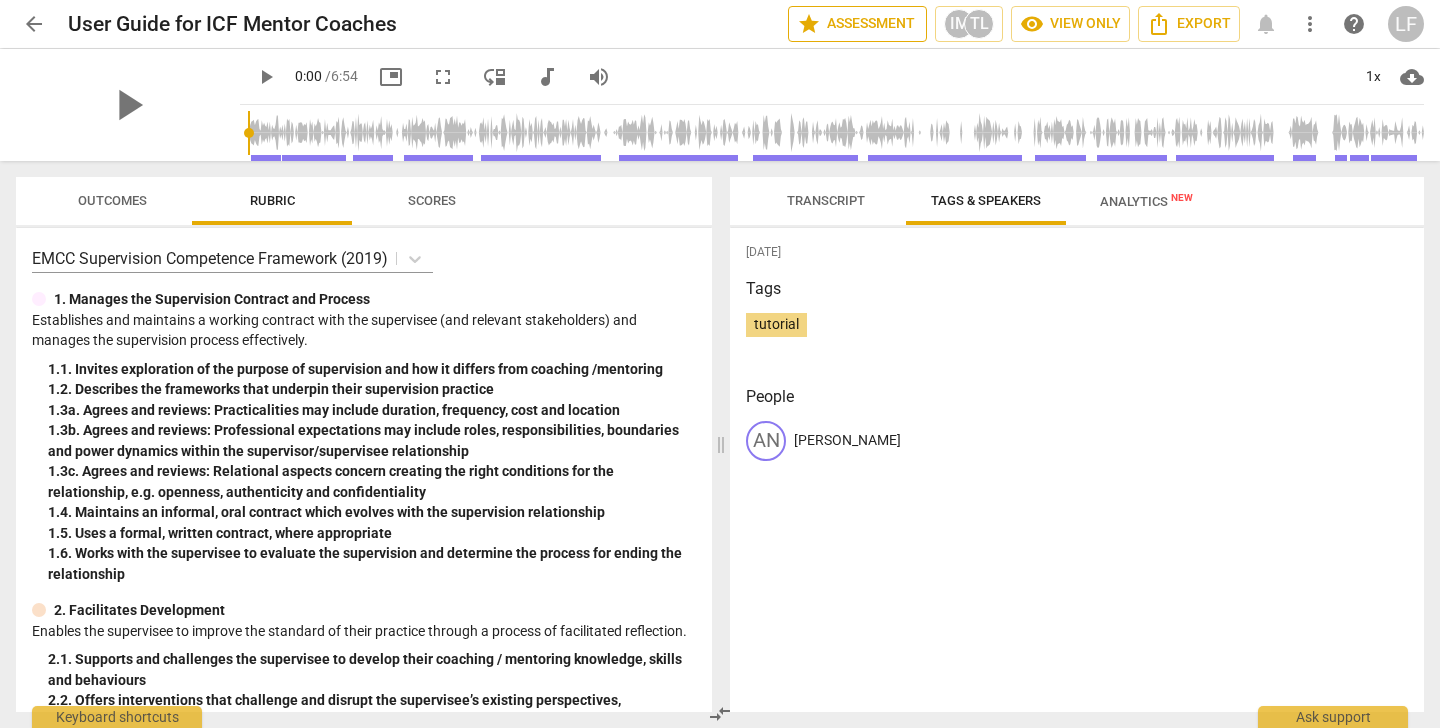 click on "star    Assessment" at bounding box center [857, 24] 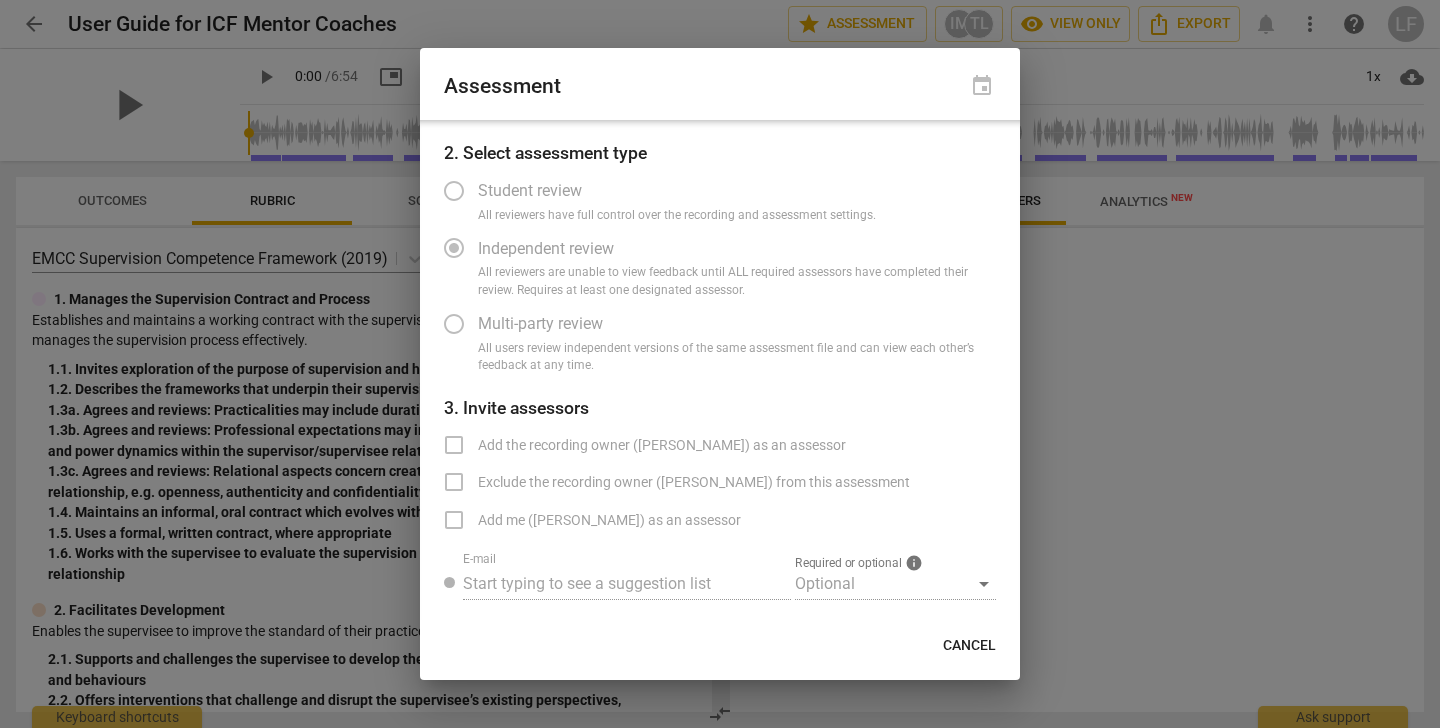 scroll, scrollTop: 62, scrollLeft: 0, axis: vertical 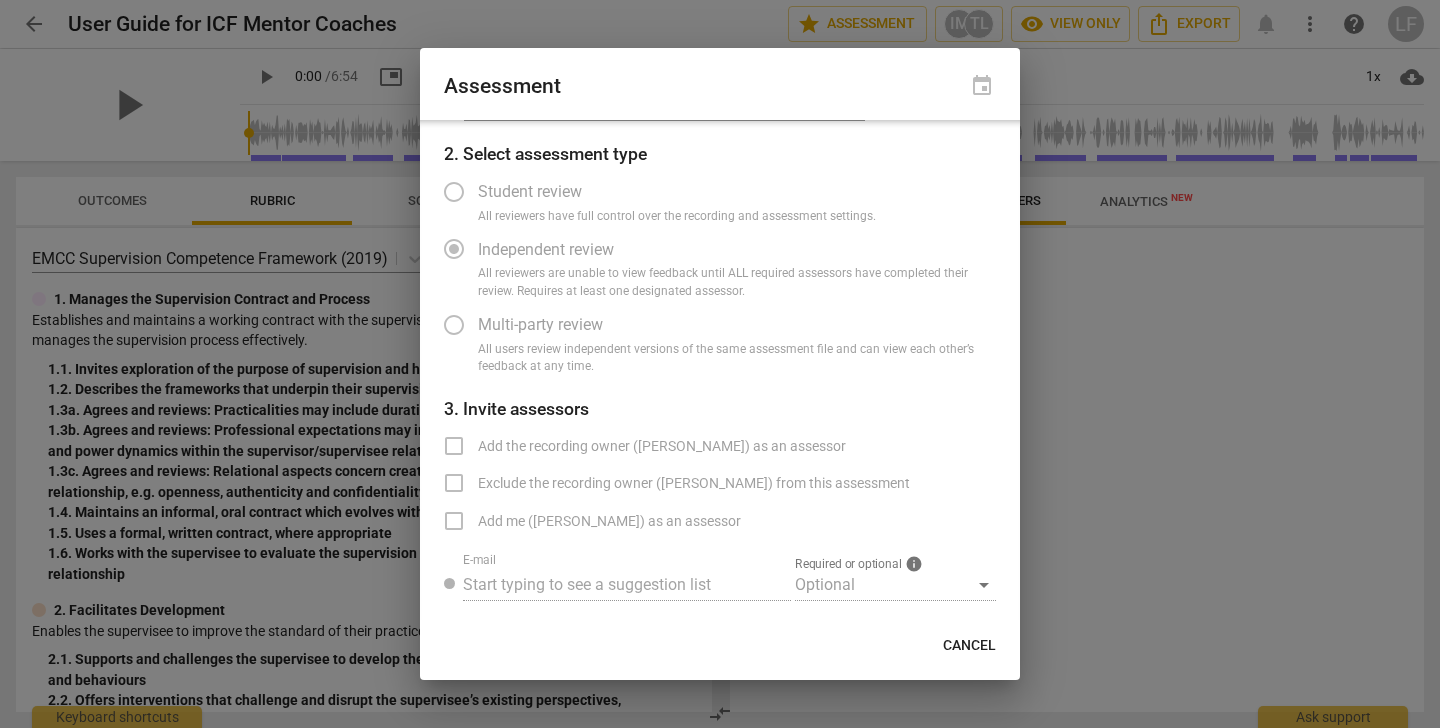 click on "Cancel" at bounding box center (969, 646) 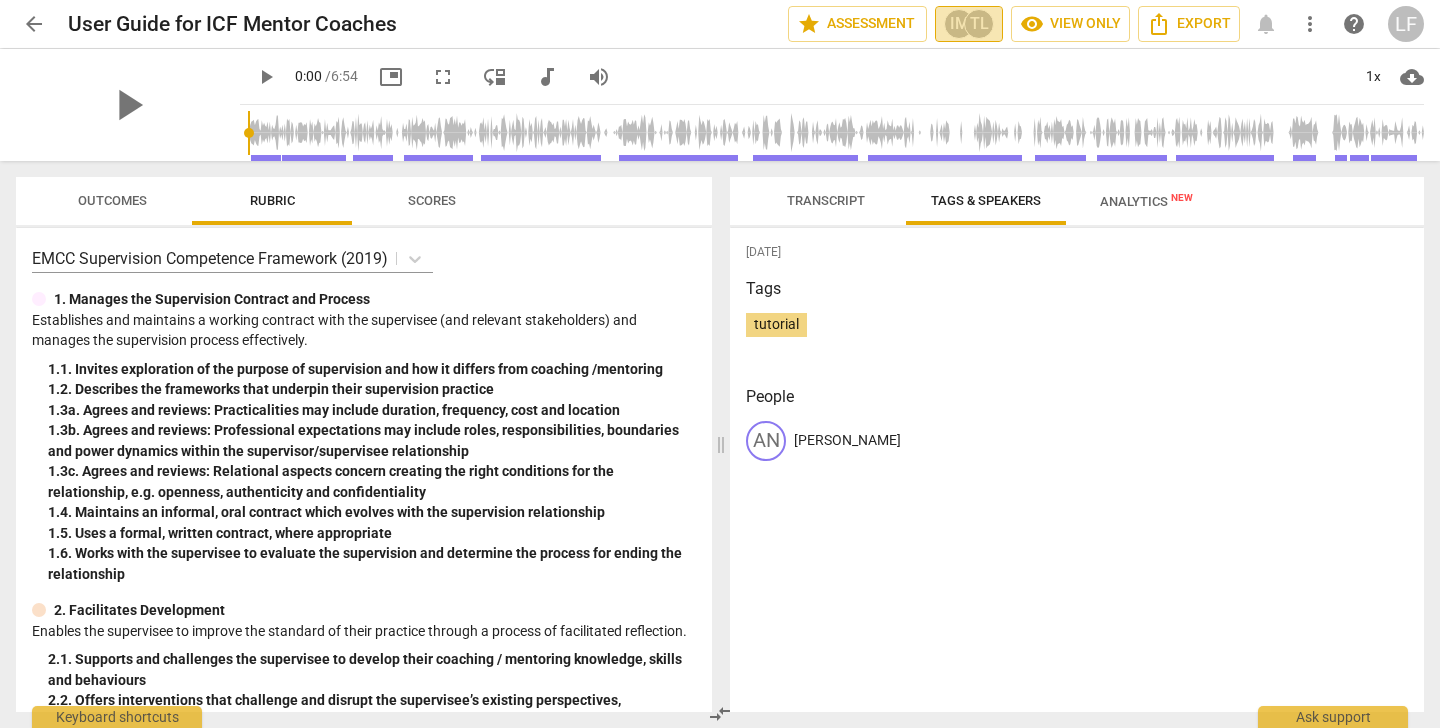 click on "TL" at bounding box center (979, 24) 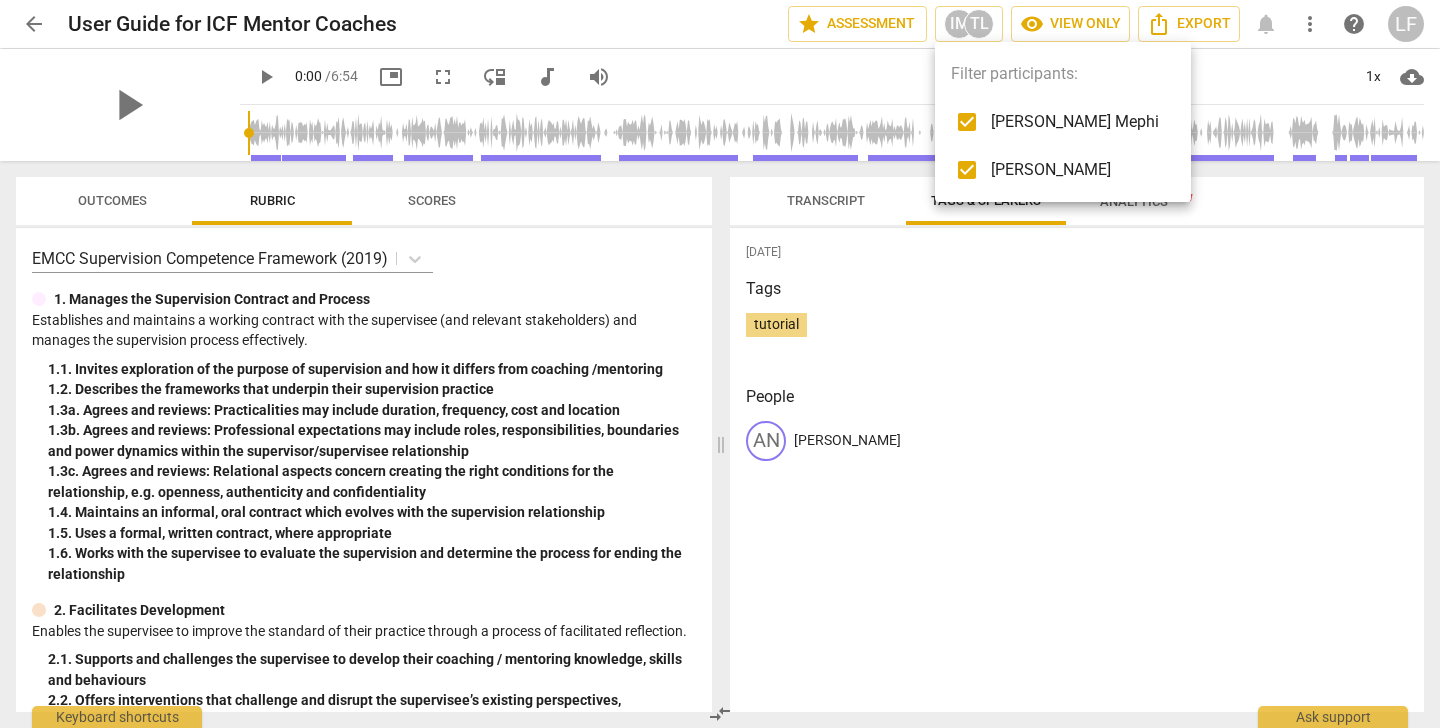 click at bounding box center [720, 364] 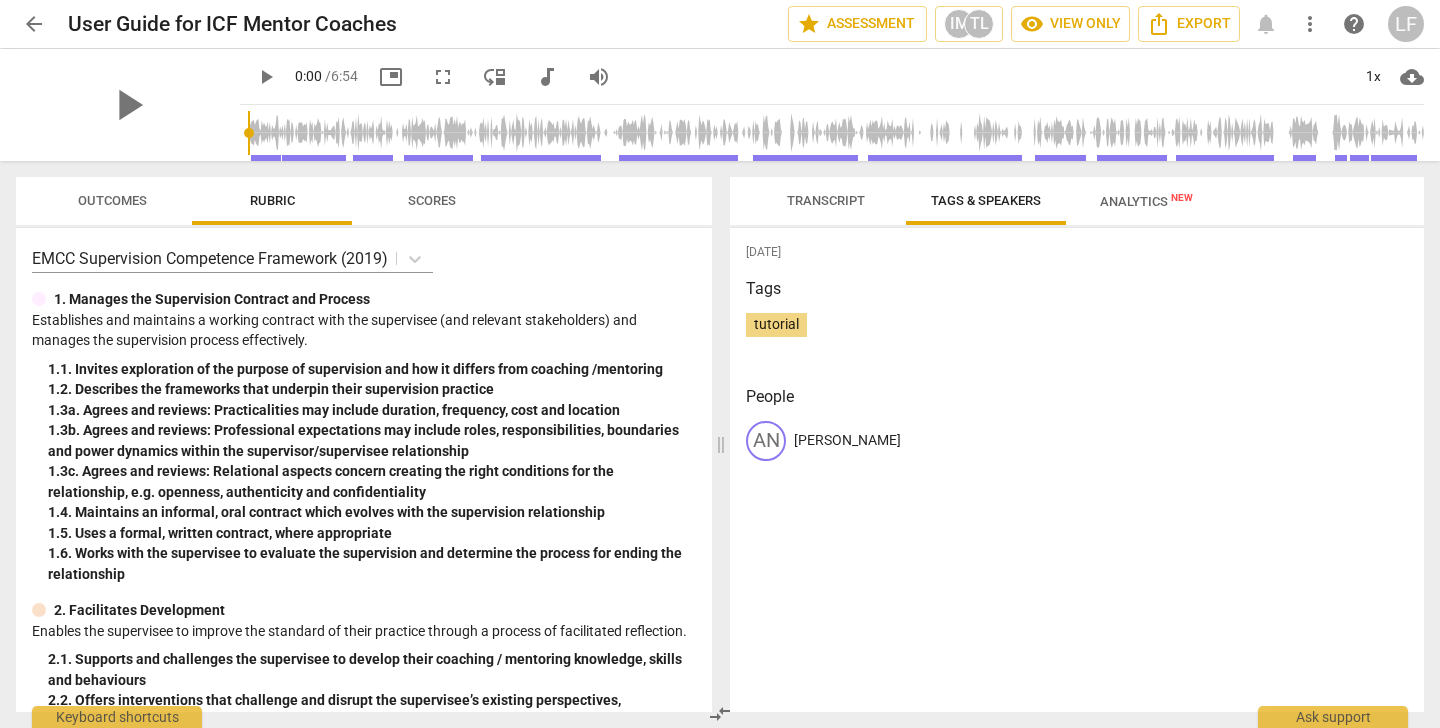 click on "visibility    View only" at bounding box center [1070, 24] 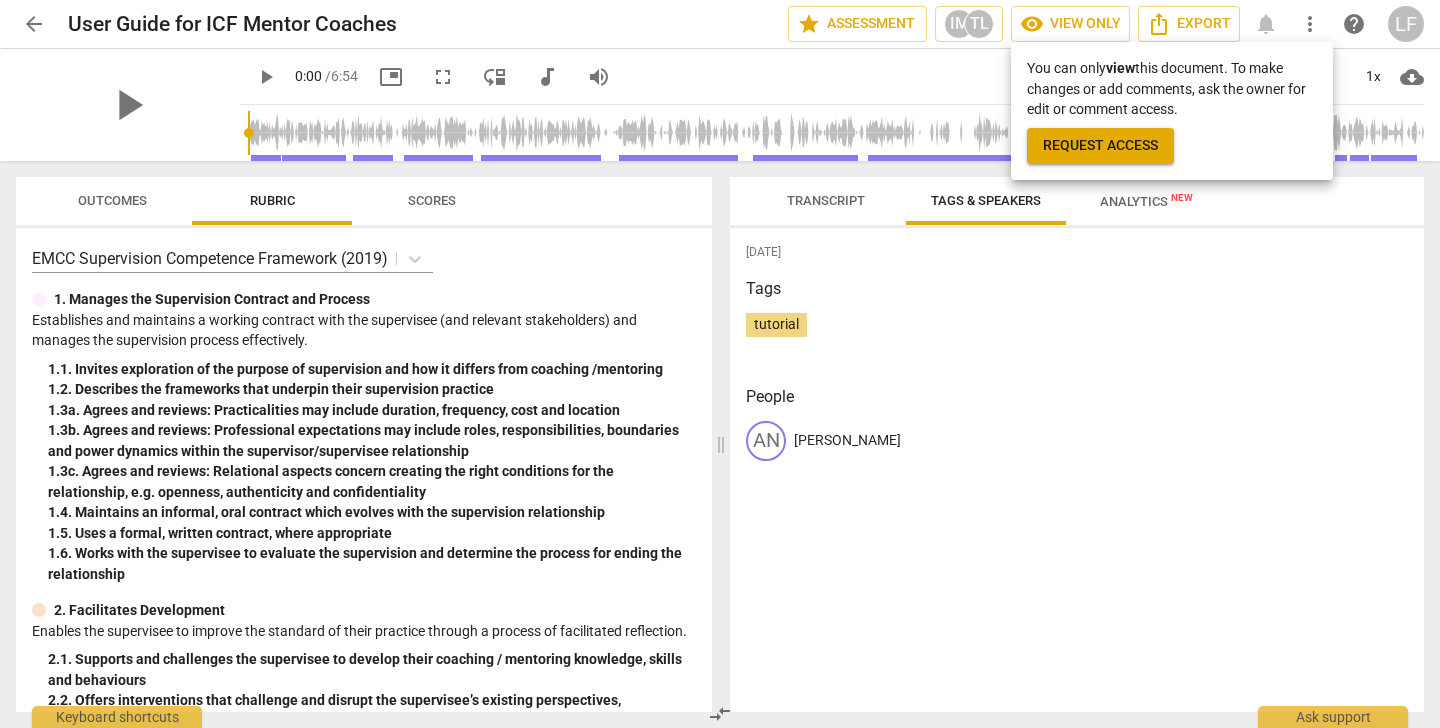click at bounding box center (720, 364) 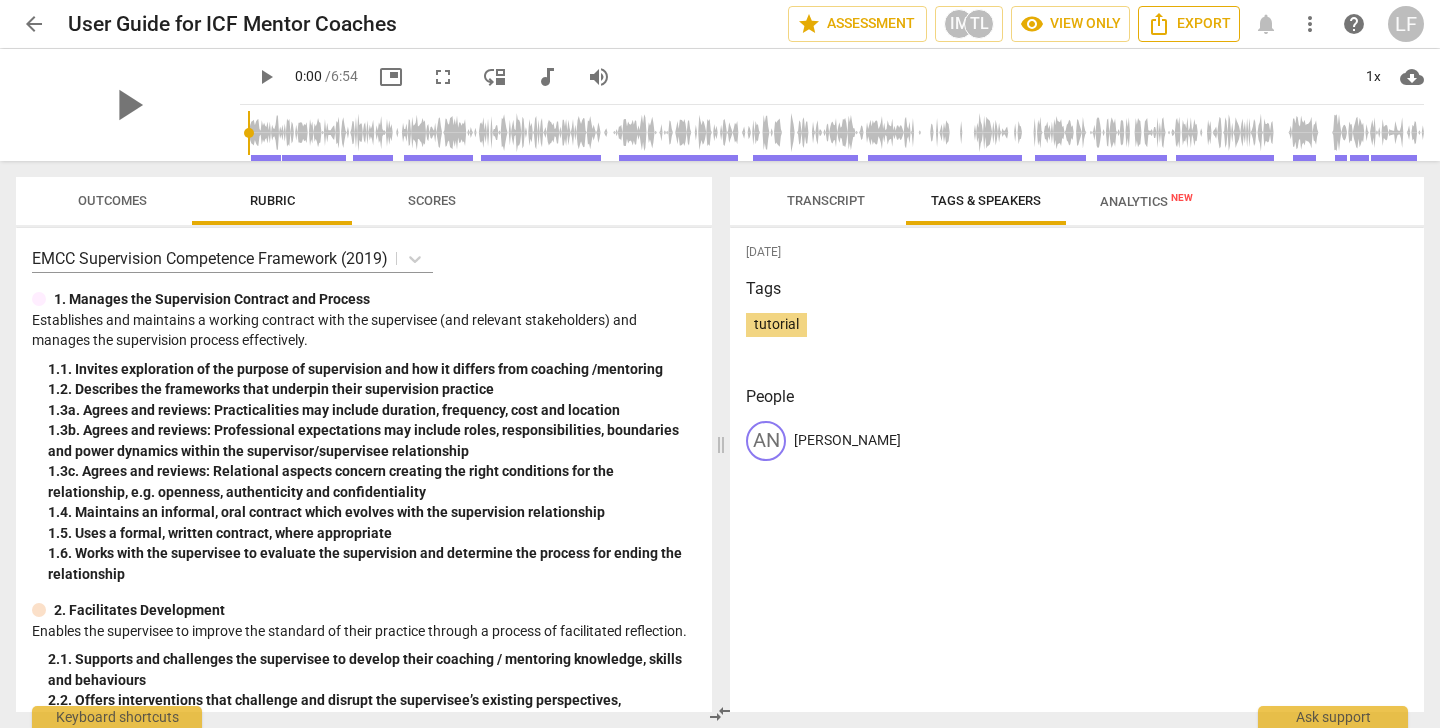 click on "Export" at bounding box center [1189, 24] 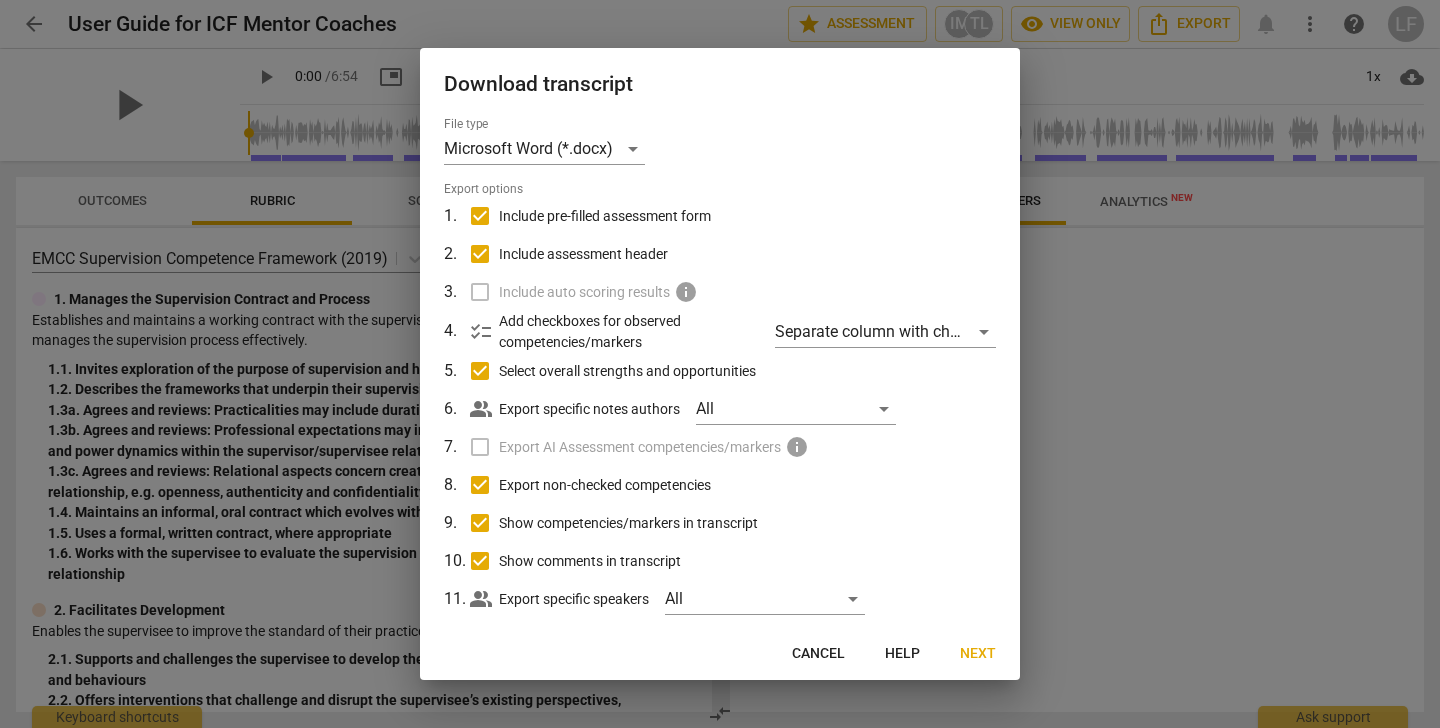 click on "Next" at bounding box center [978, 654] 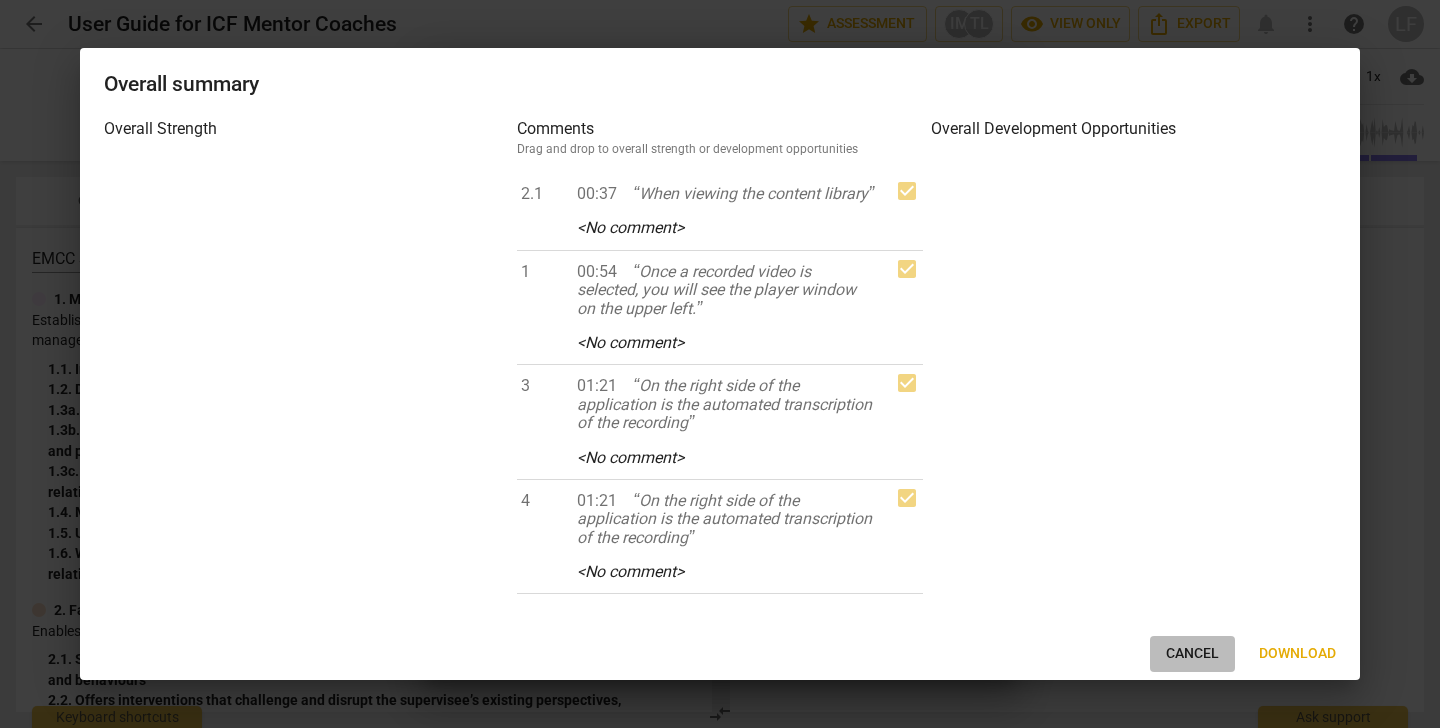 click on "Cancel" at bounding box center [1192, 654] 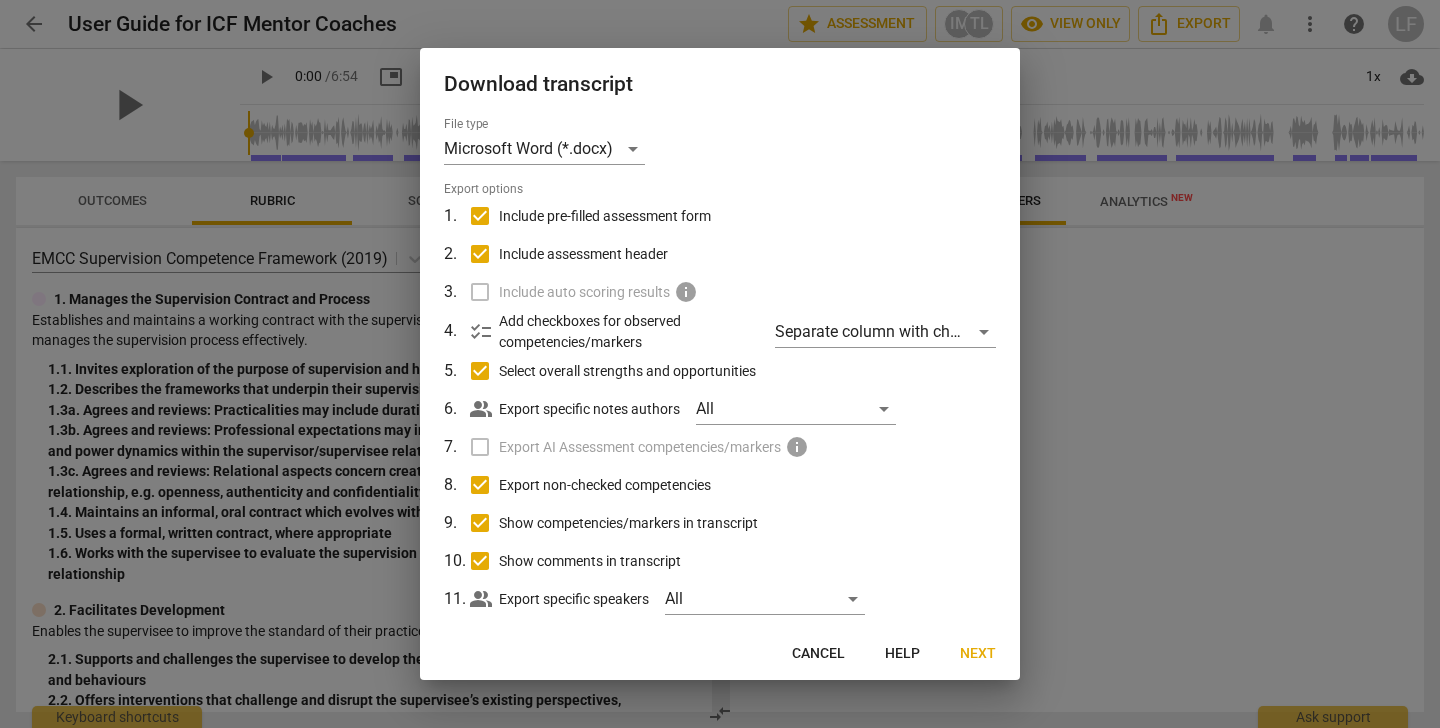 click on "Cancel" at bounding box center [818, 654] 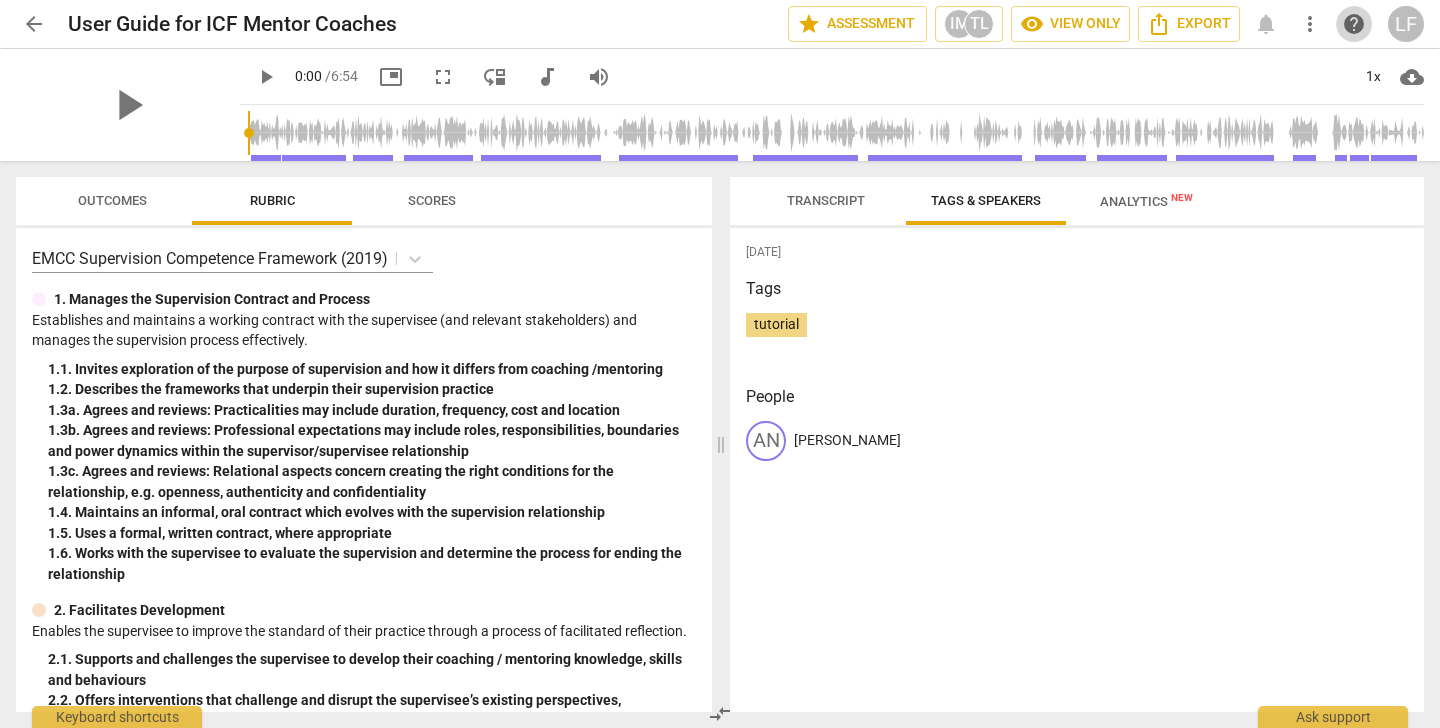 click on "help" at bounding box center (1354, 24) 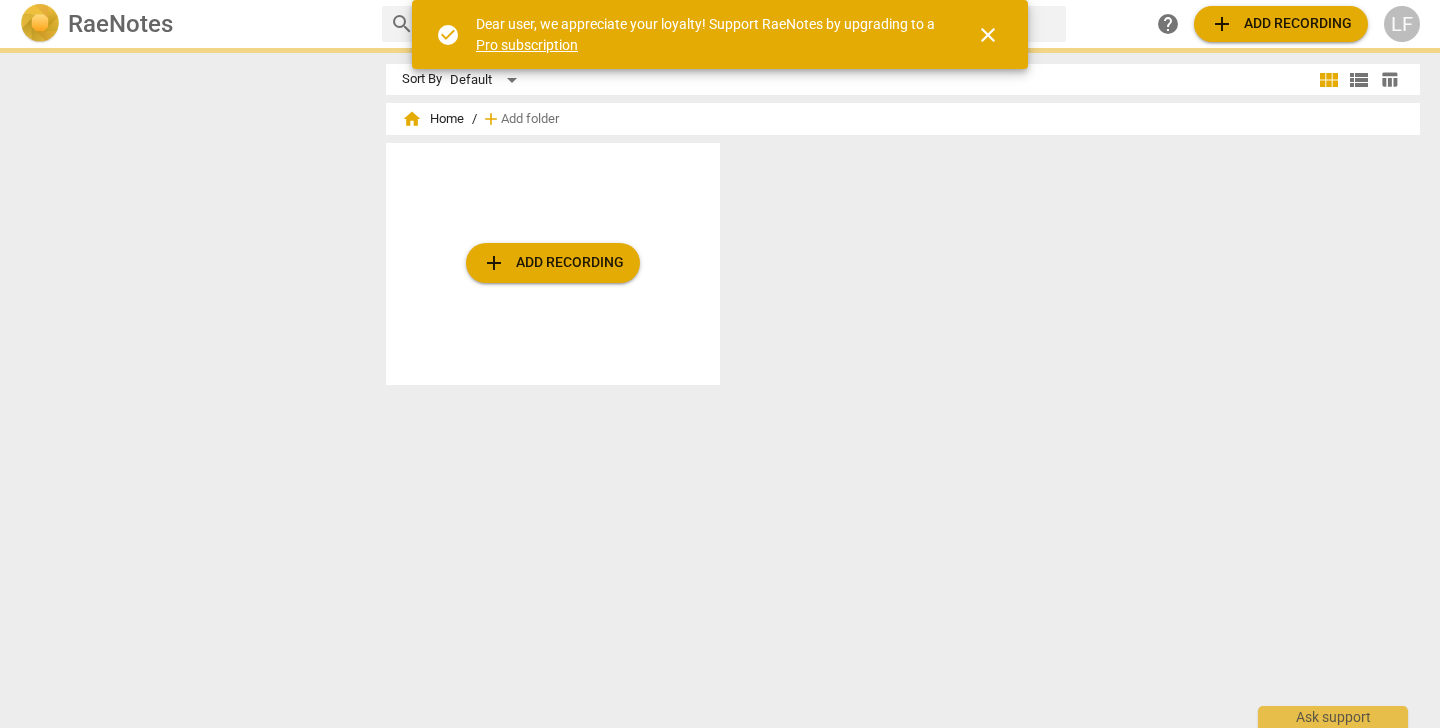 scroll, scrollTop: 0, scrollLeft: 0, axis: both 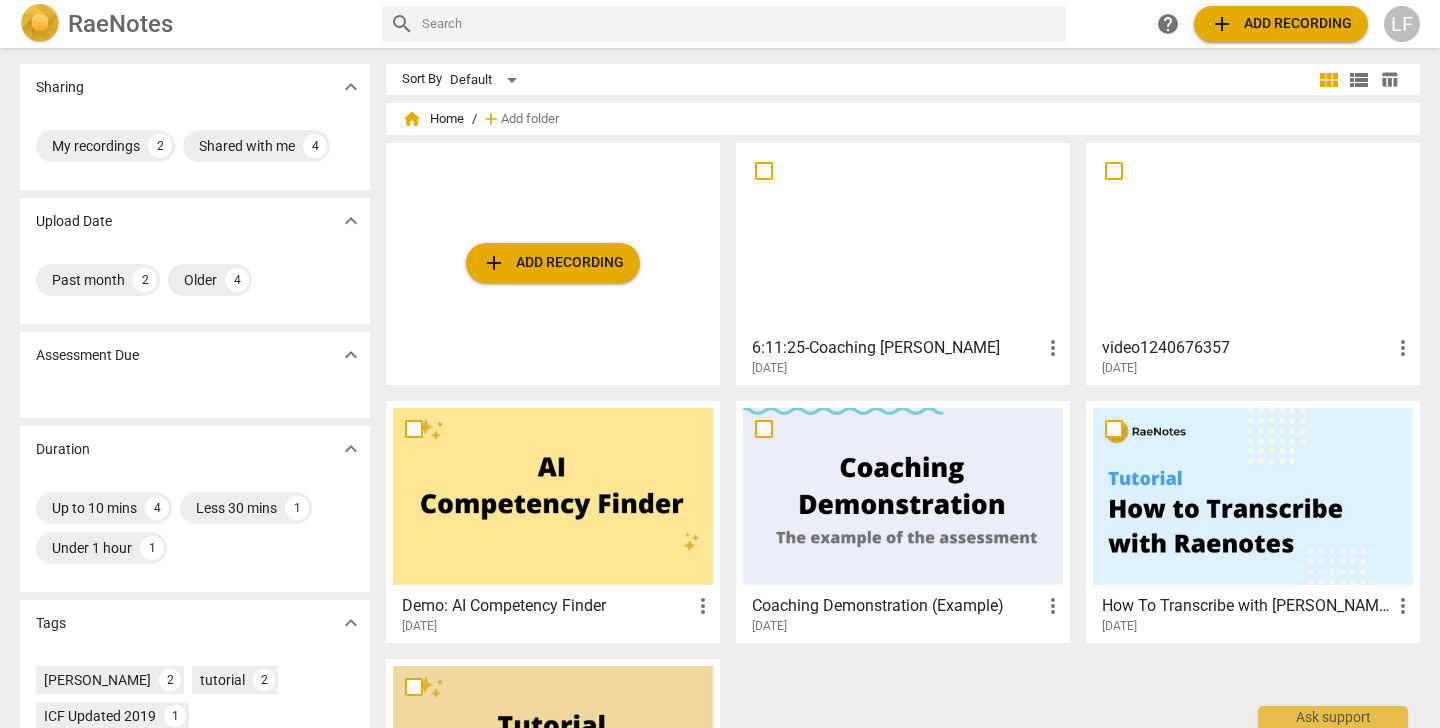 click on "add   Add recording" at bounding box center [553, 263] 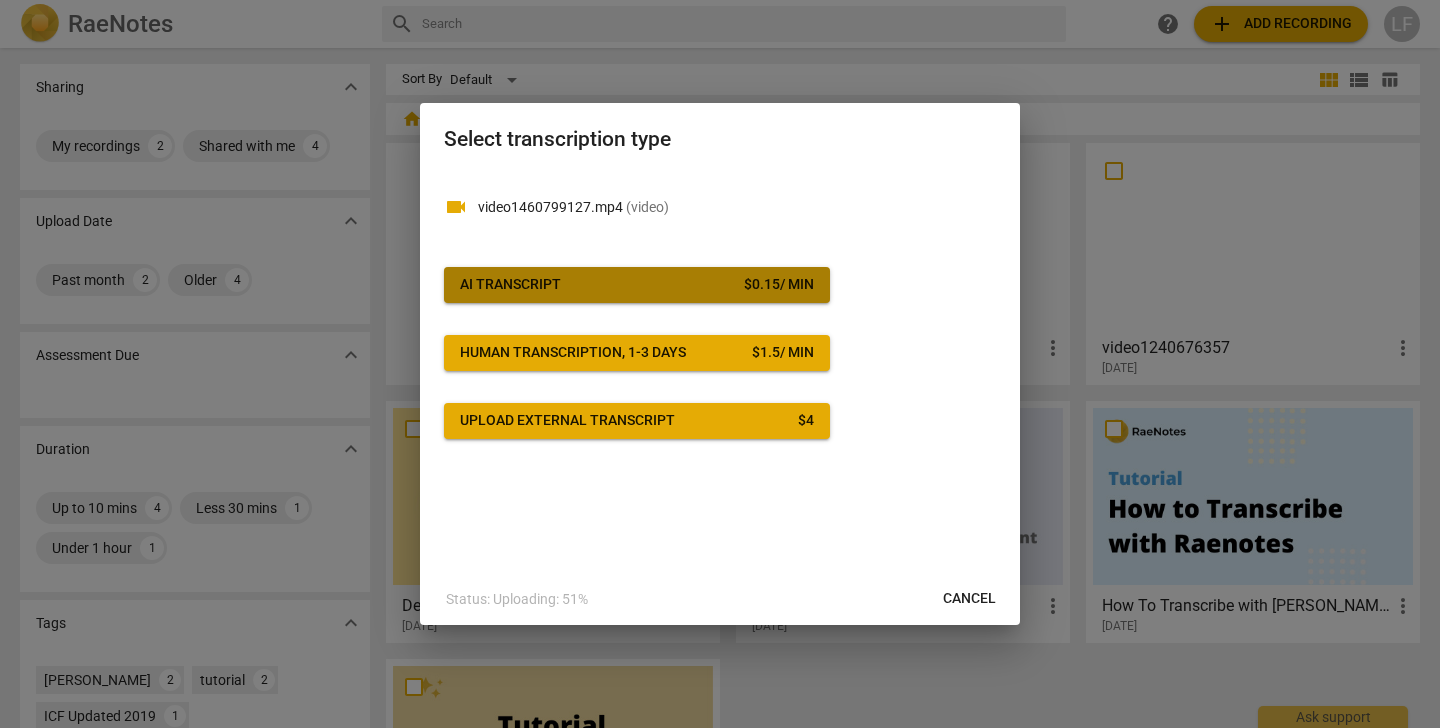 click on "AI Transcript $ 0.15  / min" at bounding box center (637, 285) 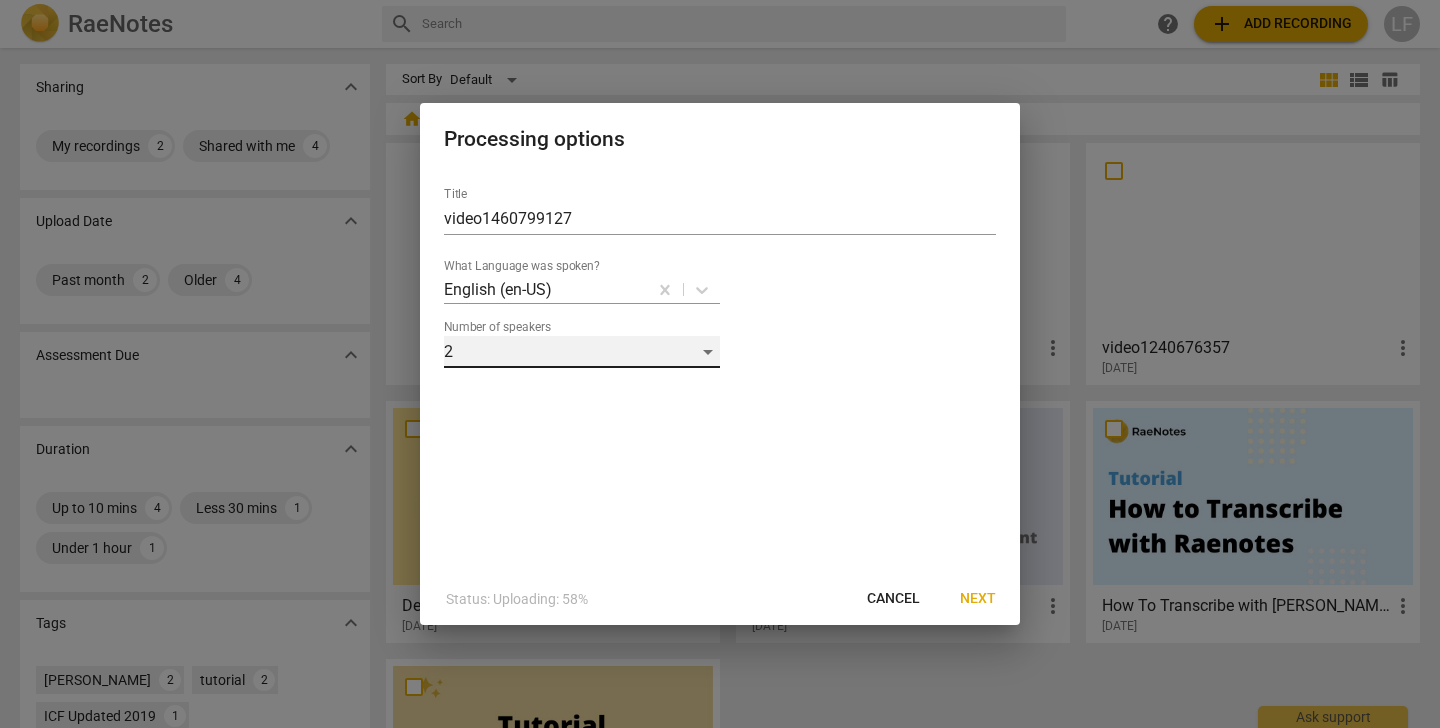 click on "2" at bounding box center (582, 352) 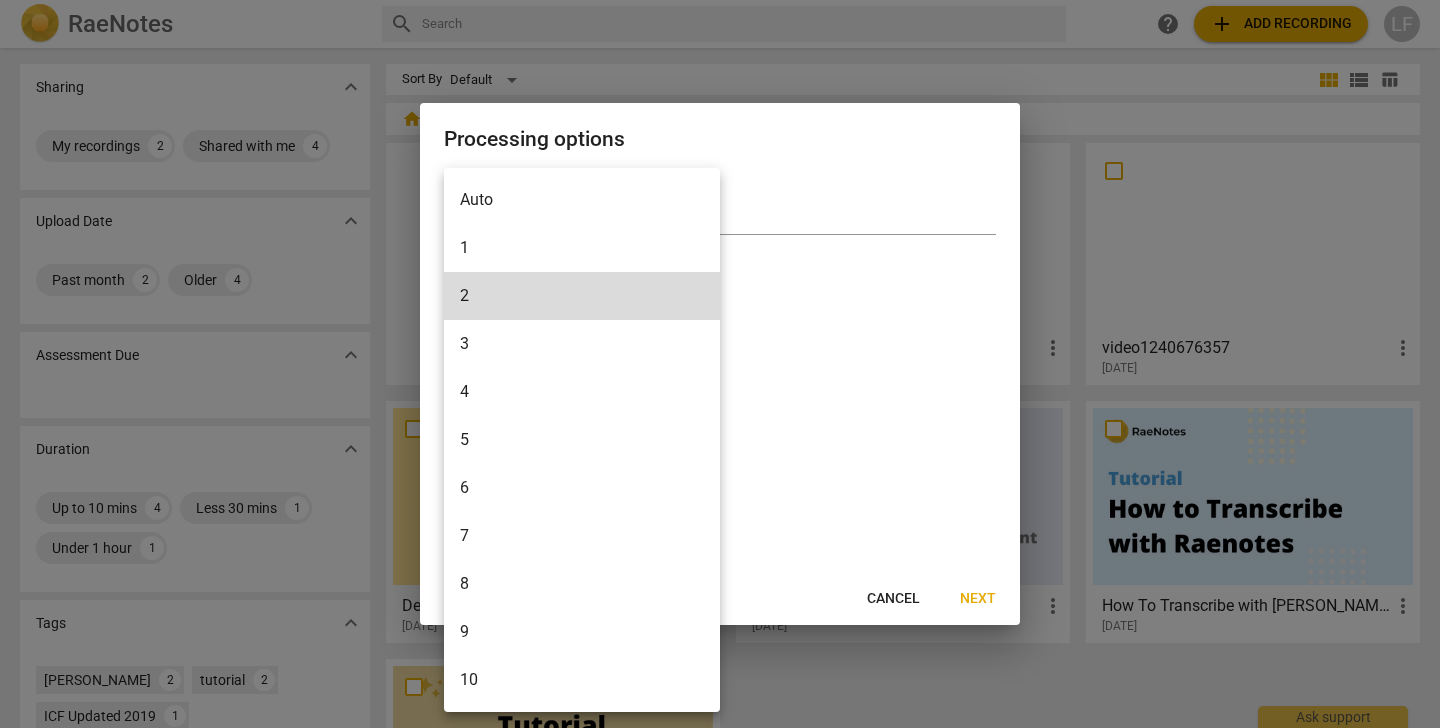 click at bounding box center (720, 364) 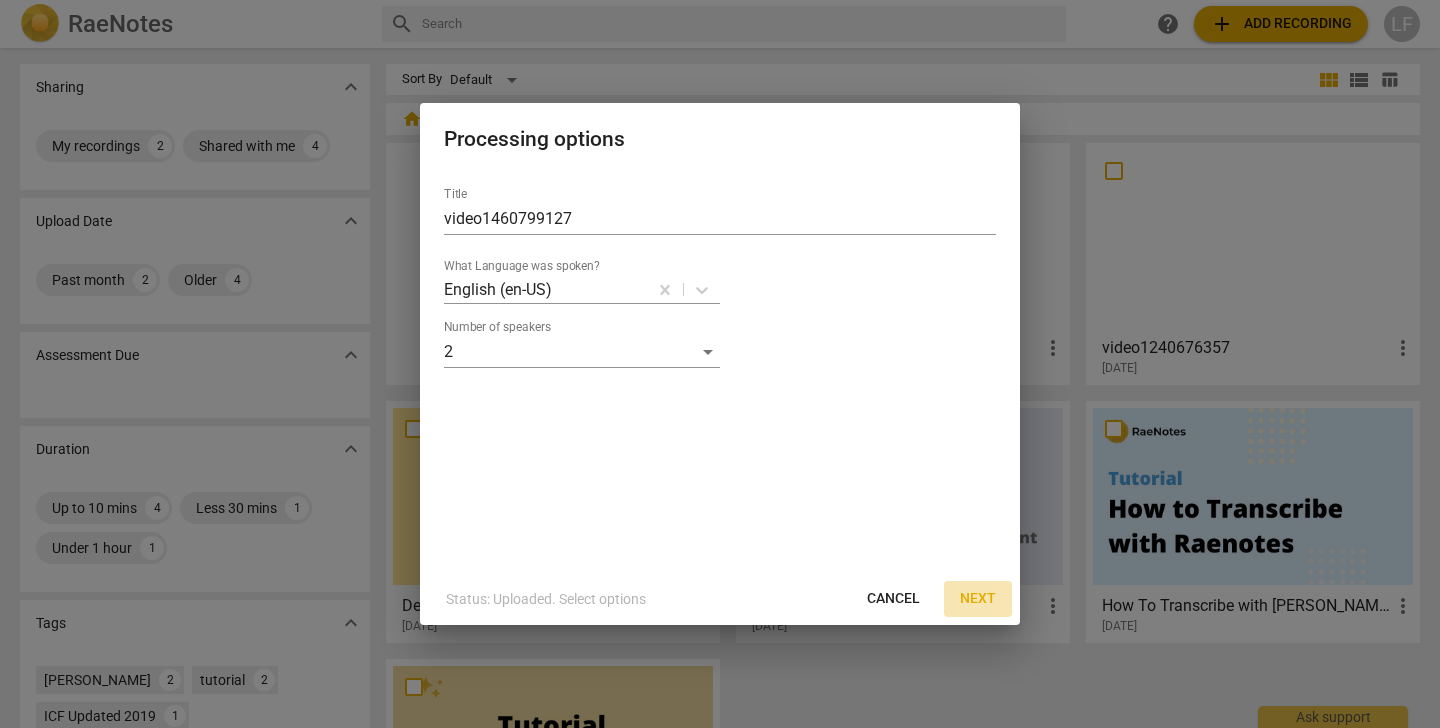click on "Next" at bounding box center [978, 599] 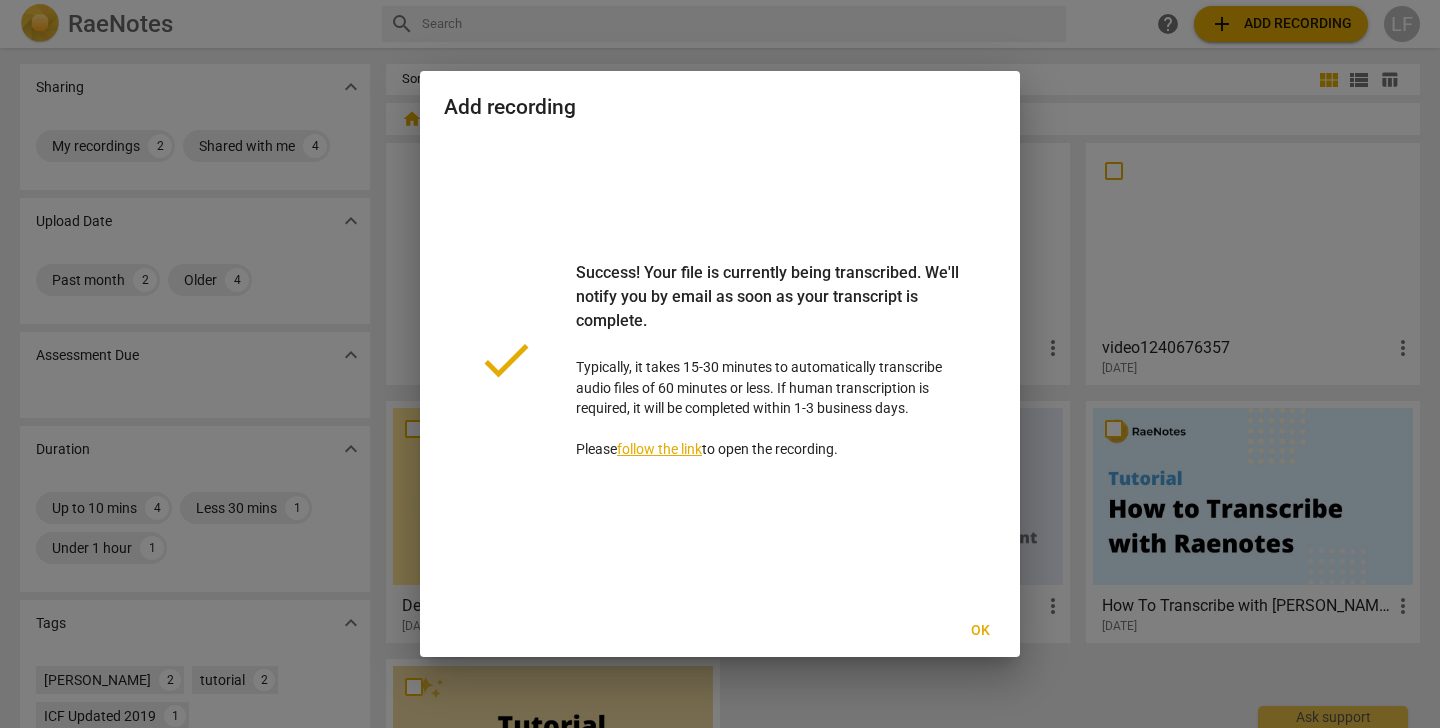 click on "Ok" at bounding box center (980, 631) 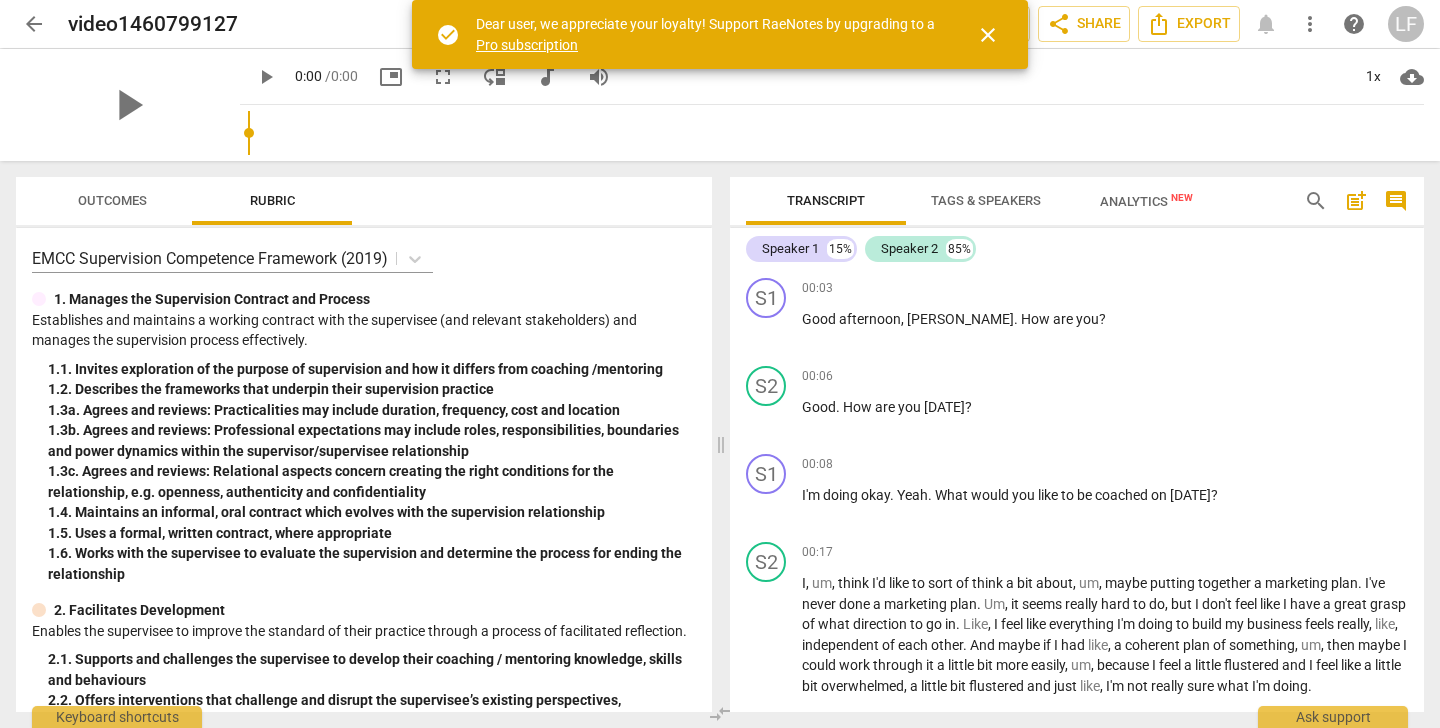 scroll, scrollTop: 0, scrollLeft: 0, axis: both 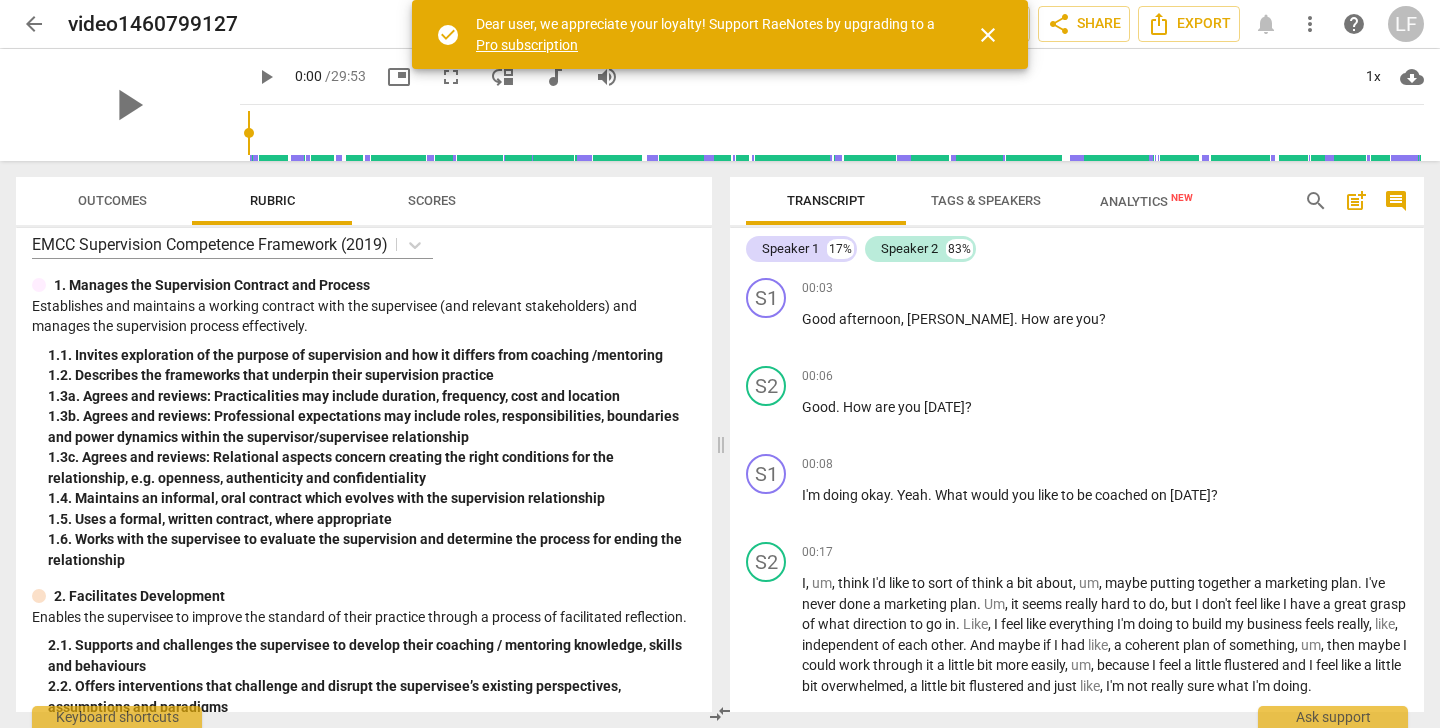 click on "post_add" at bounding box center [1356, 201] 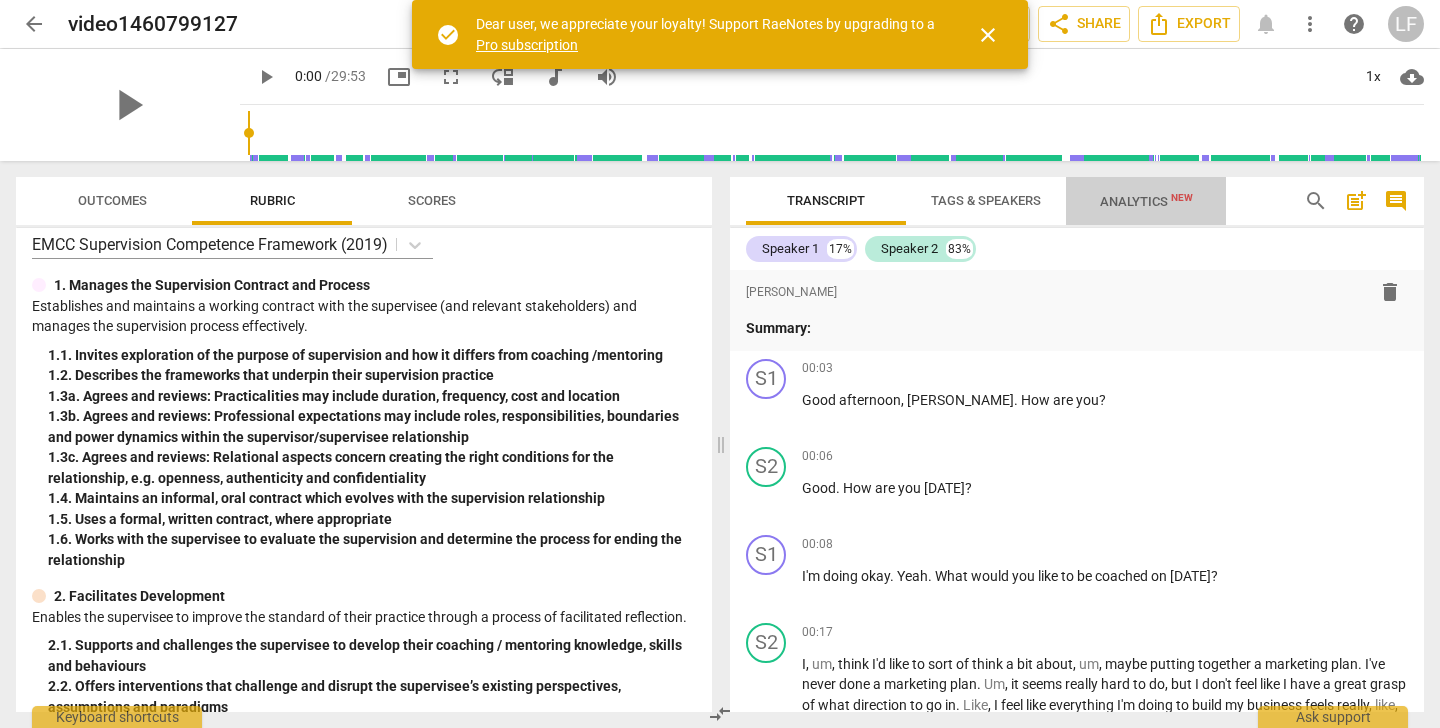 click on "Analytics   New" at bounding box center (1146, 201) 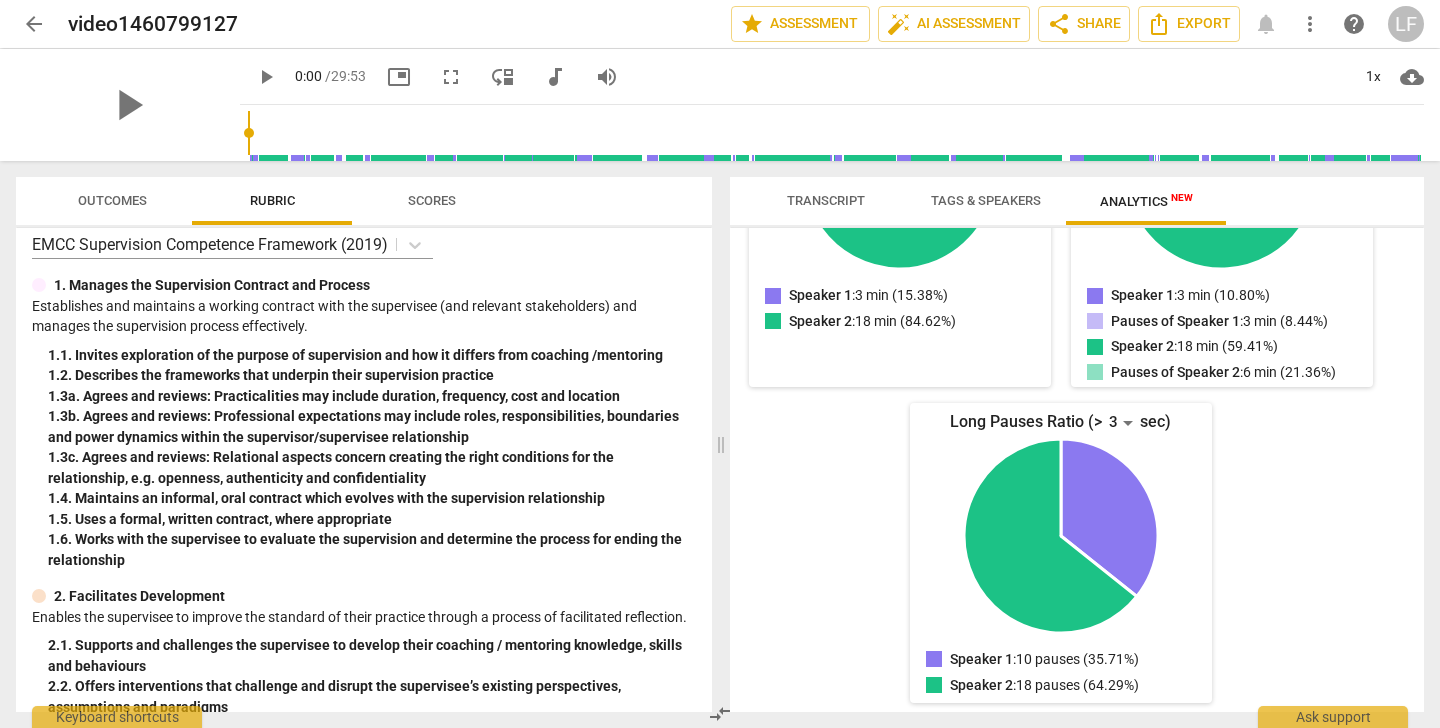 scroll, scrollTop: 414, scrollLeft: 0, axis: vertical 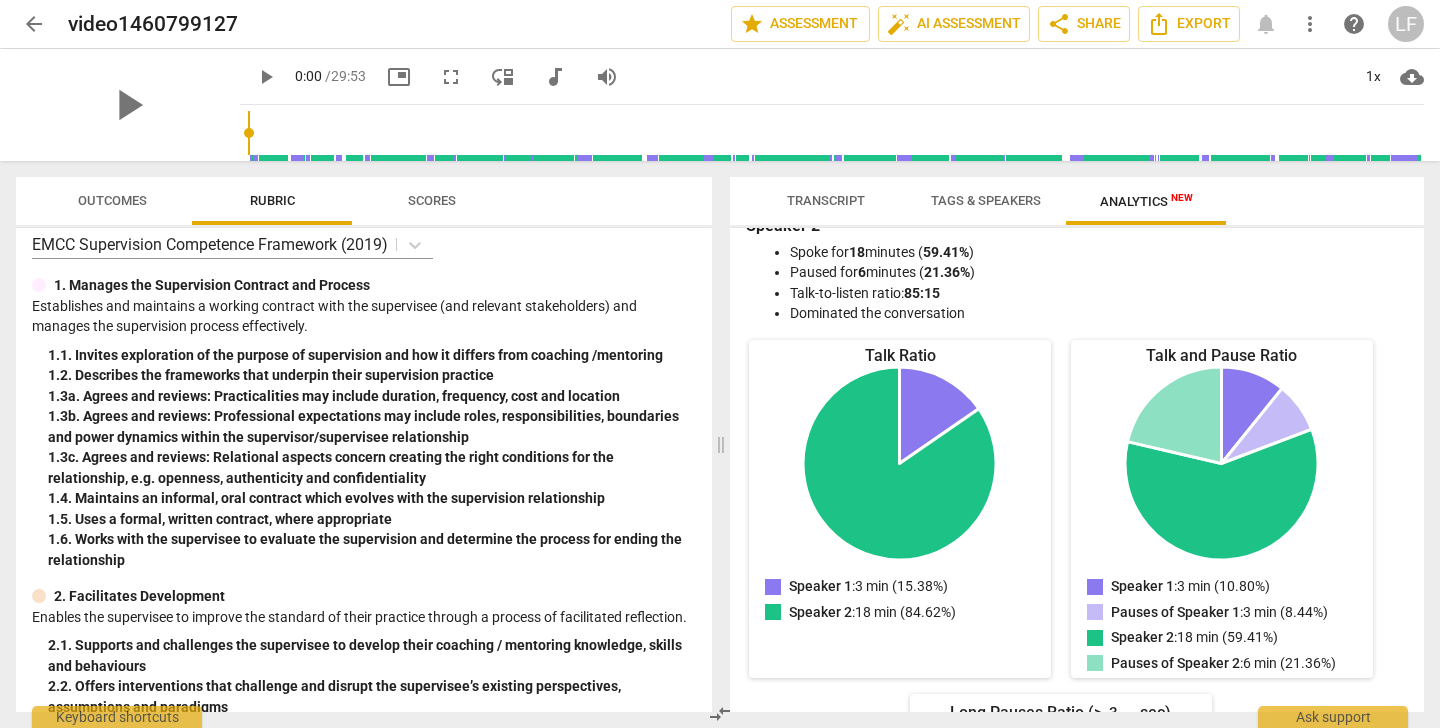 click on "Tags & Speakers" at bounding box center [986, 200] 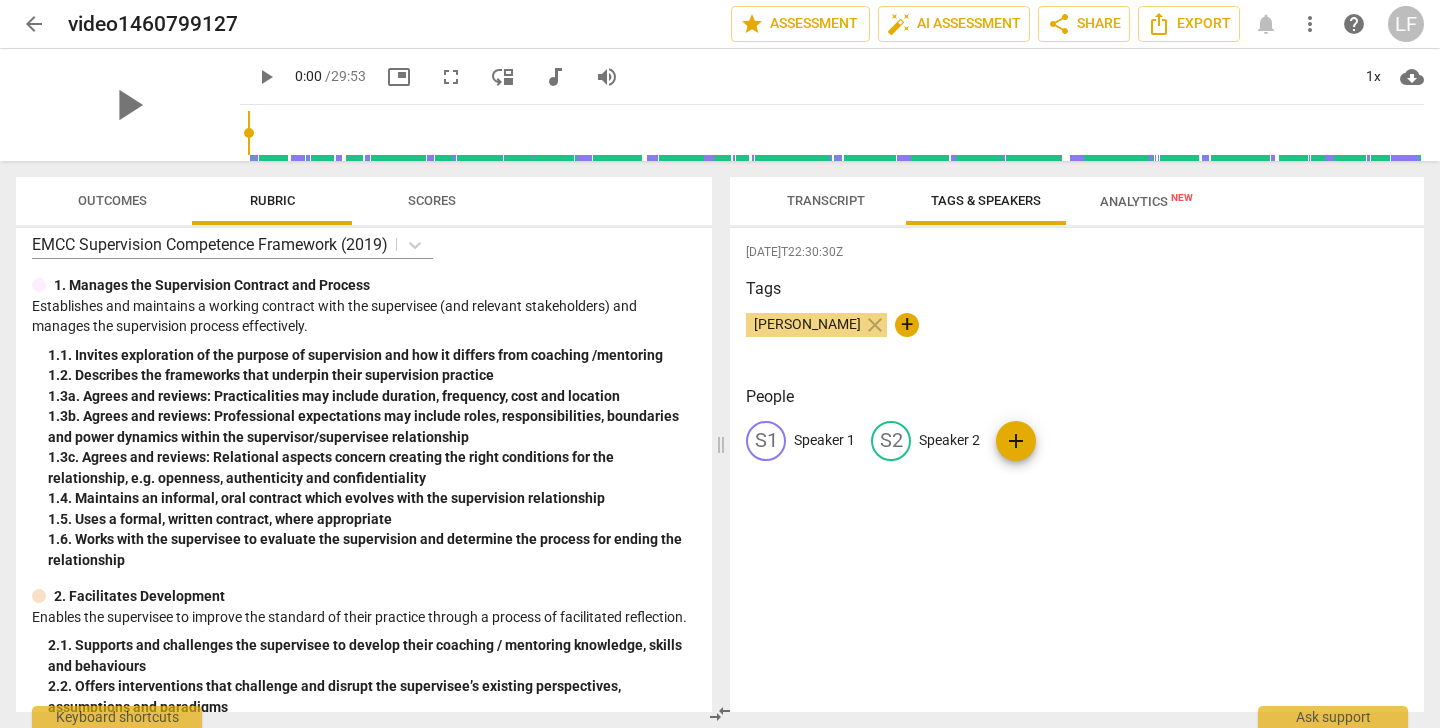 click on "S1" at bounding box center [766, 441] 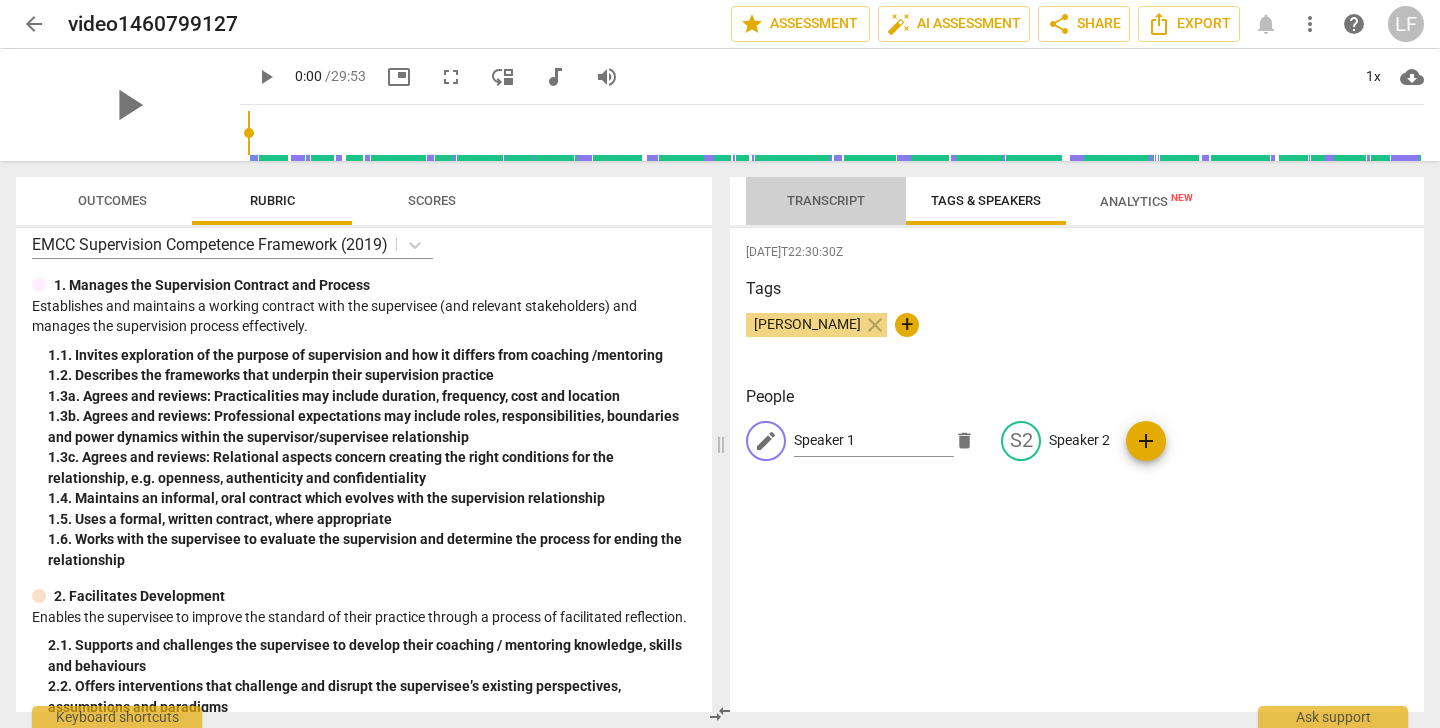 click on "Transcript" at bounding box center (826, 200) 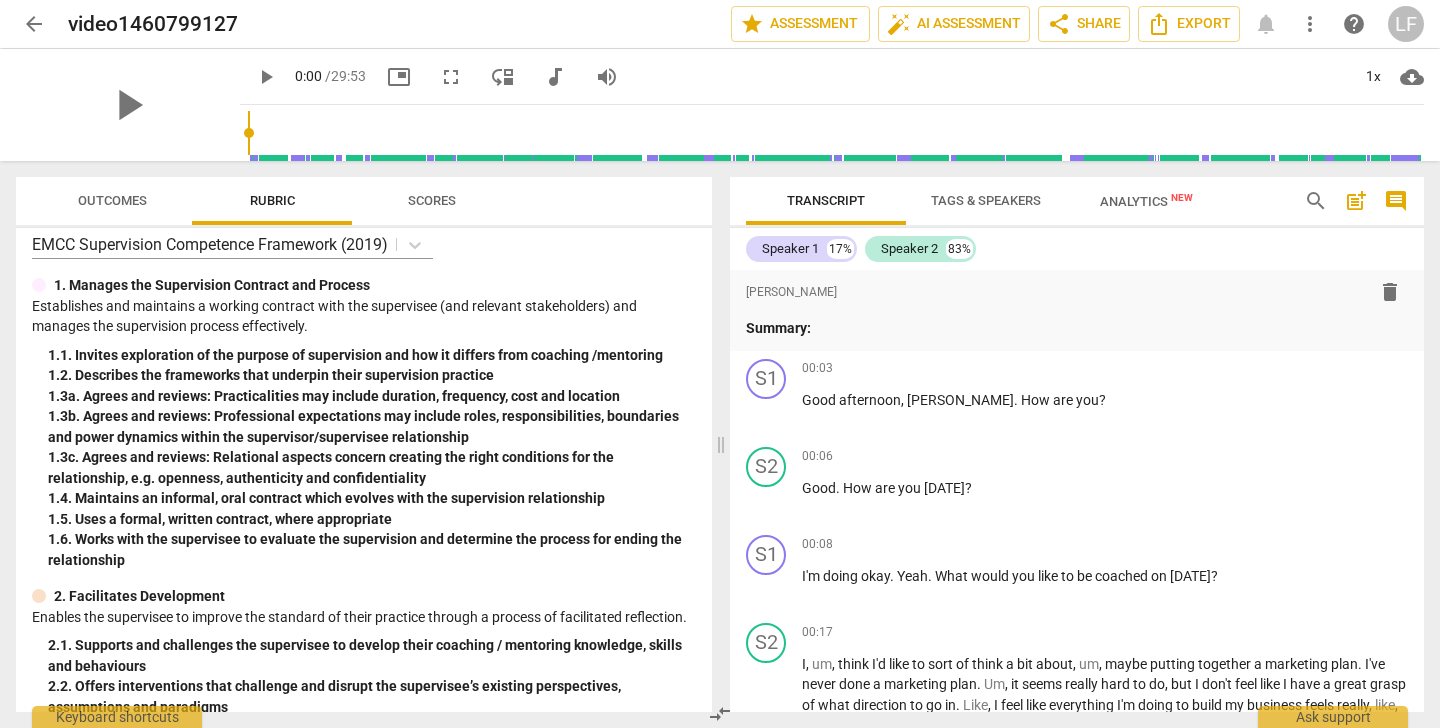 click on "post_add" at bounding box center (1356, 201) 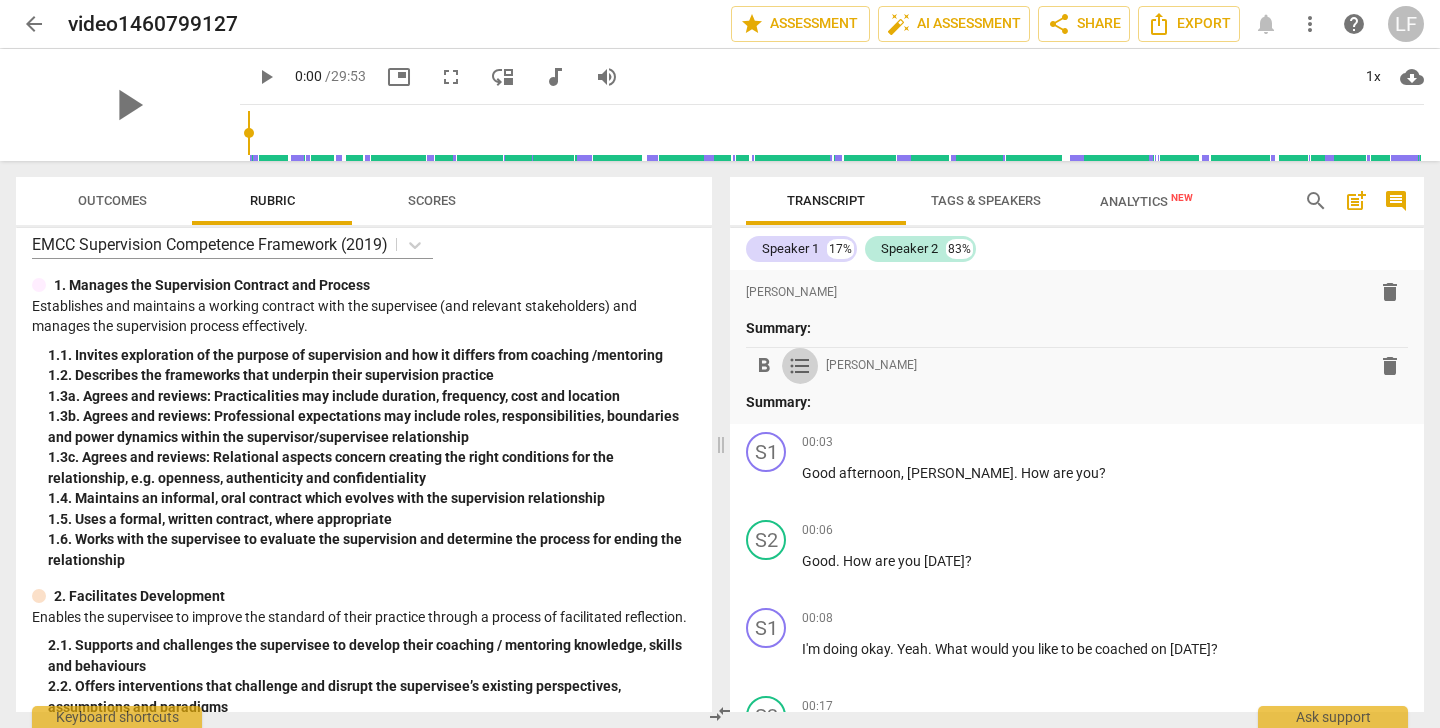 click on "format_list_bulleted" at bounding box center (800, 366) 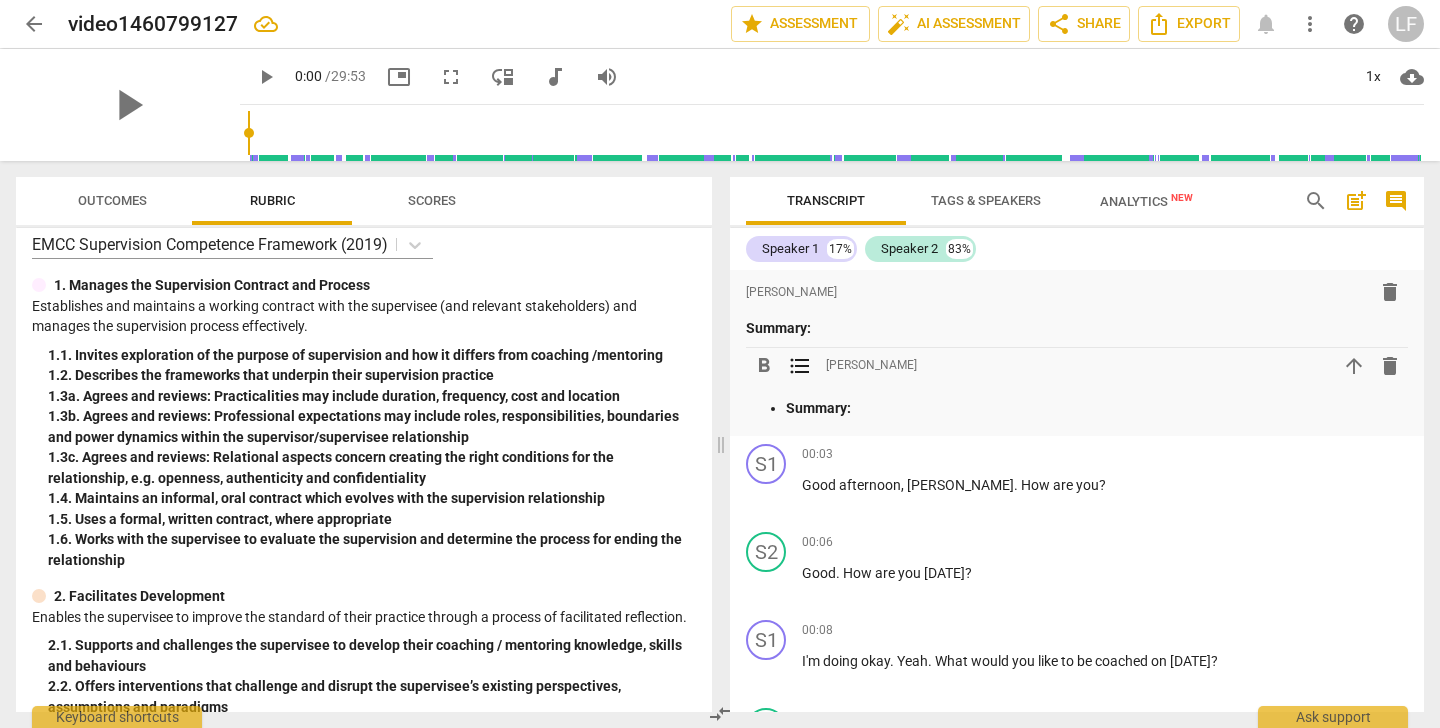type 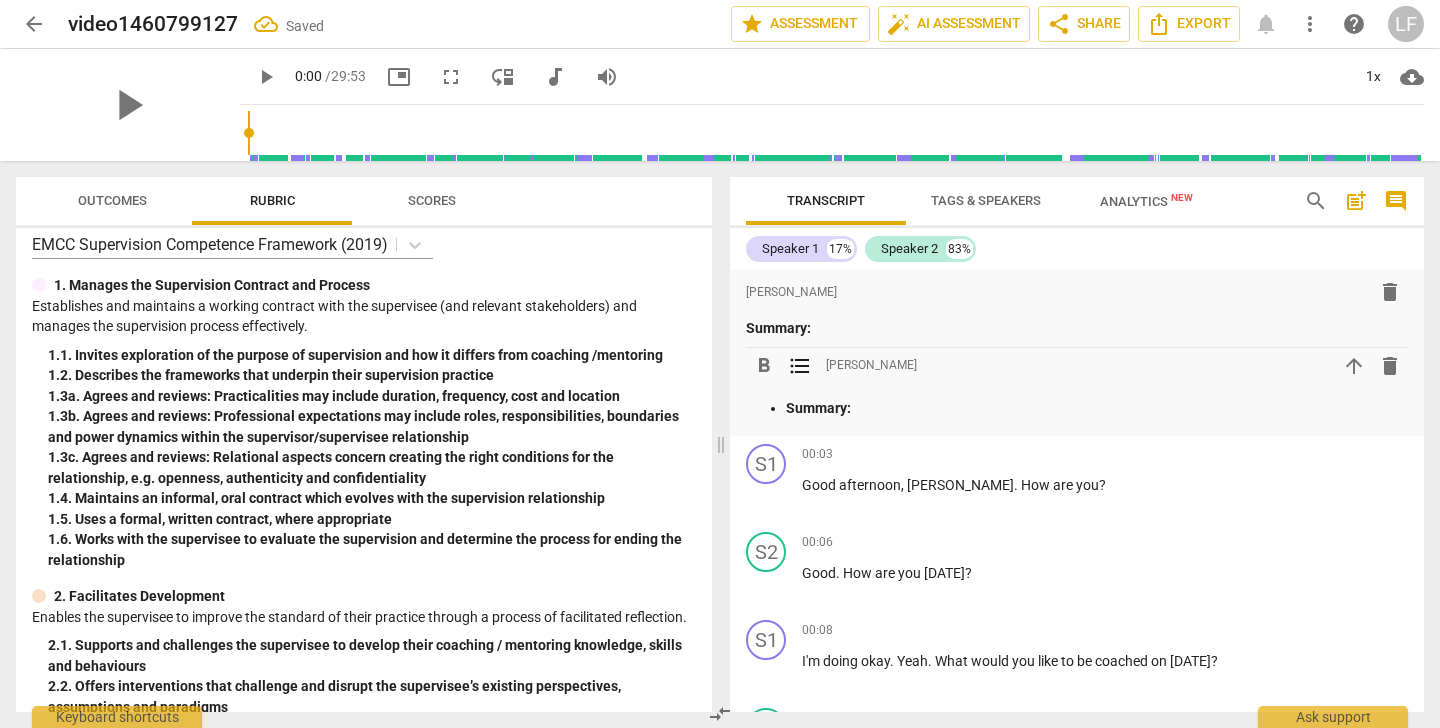 click on "post_add" at bounding box center (1356, 201) 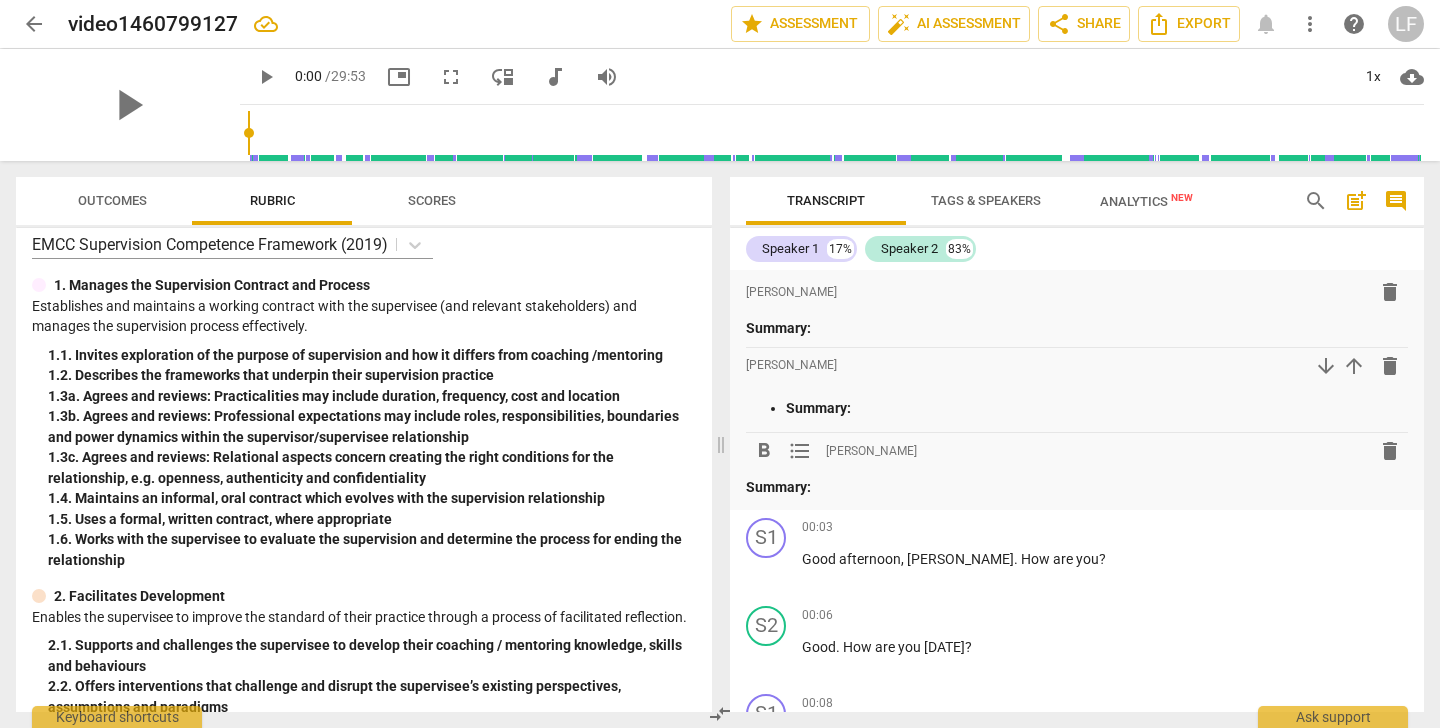 scroll, scrollTop: 0, scrollLeft: 0, axis: both 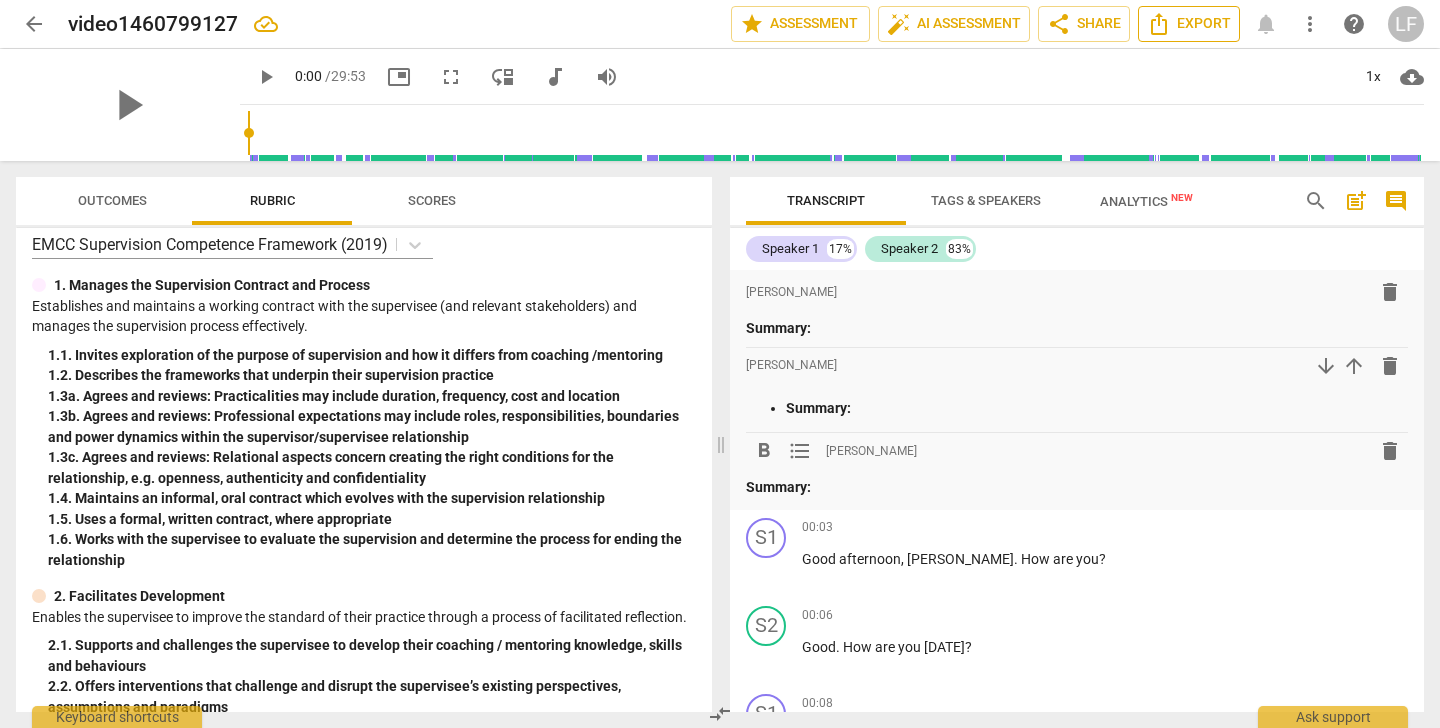 click on "Export" at bounding box center (1189, 24) 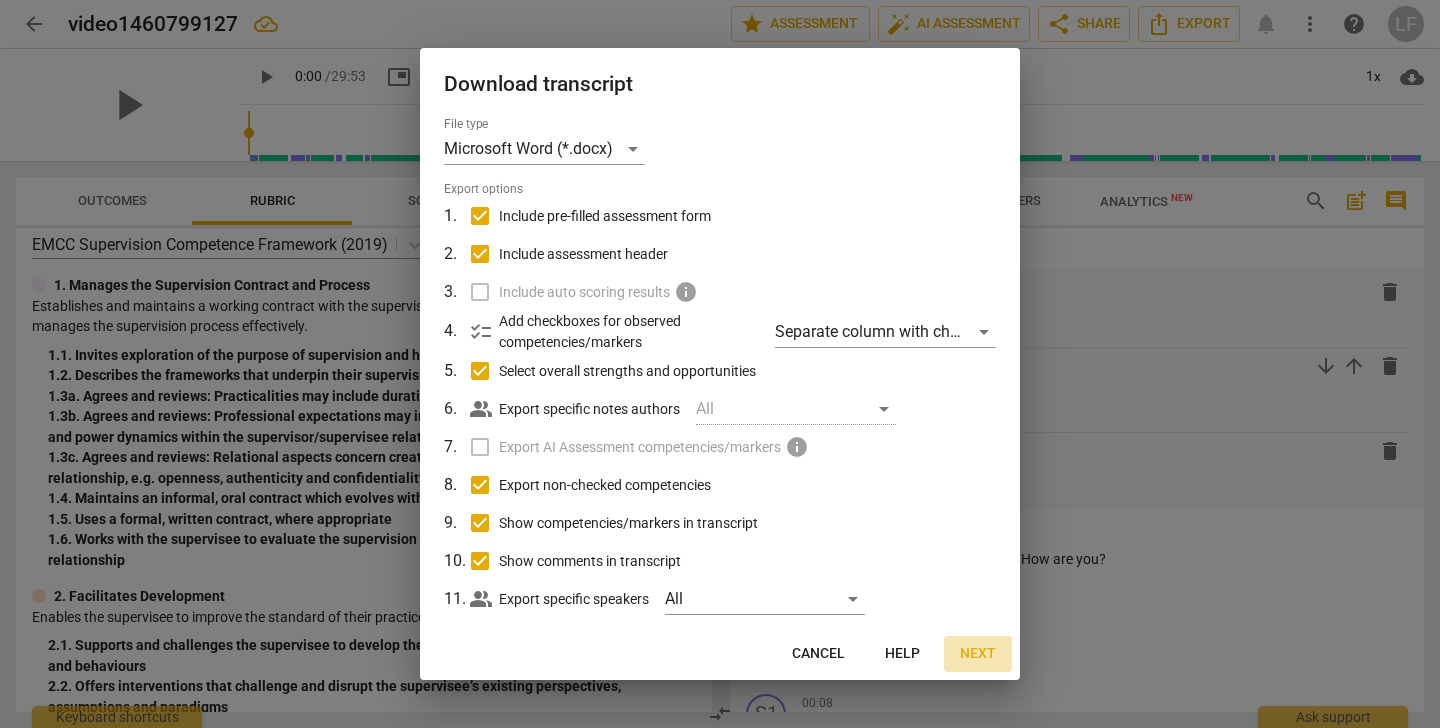 click on "Next" at bounding box center [978, 654] 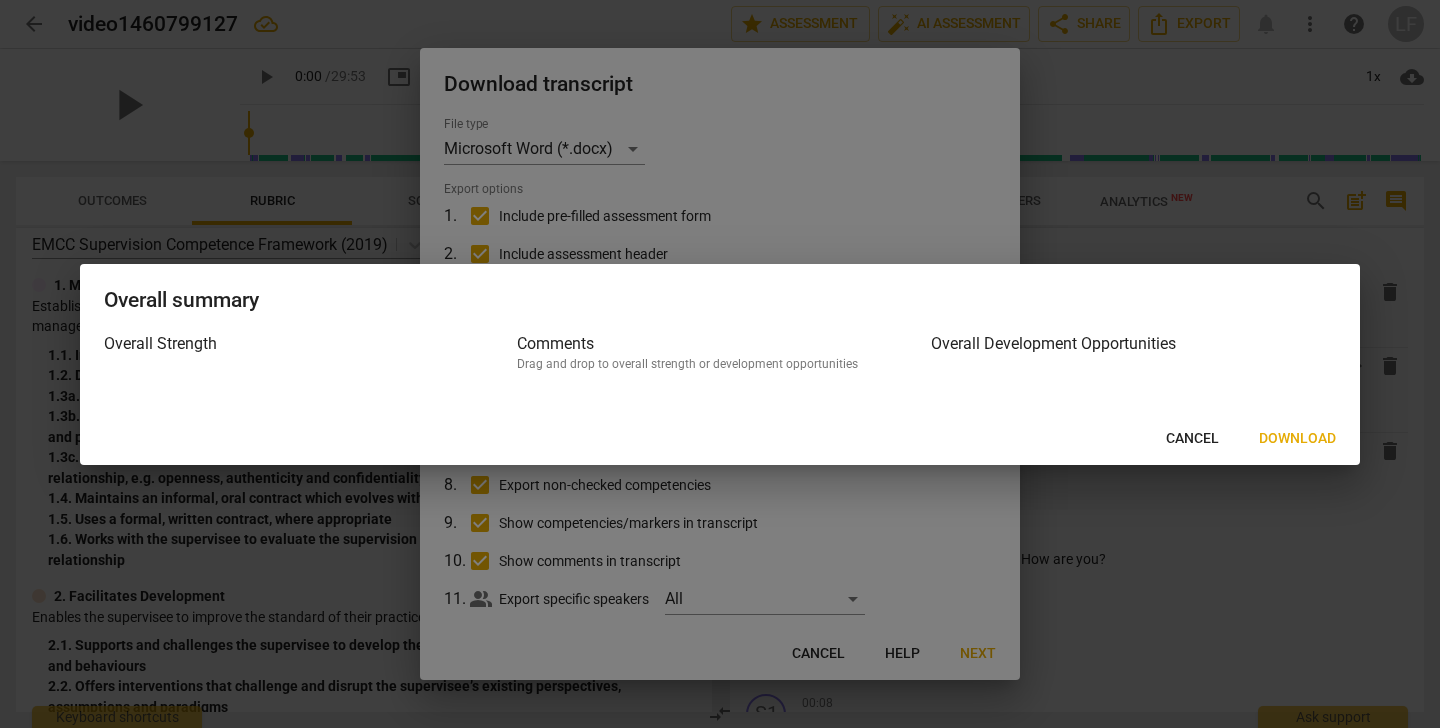 click on "Download" at bounding box center (1297, 439) 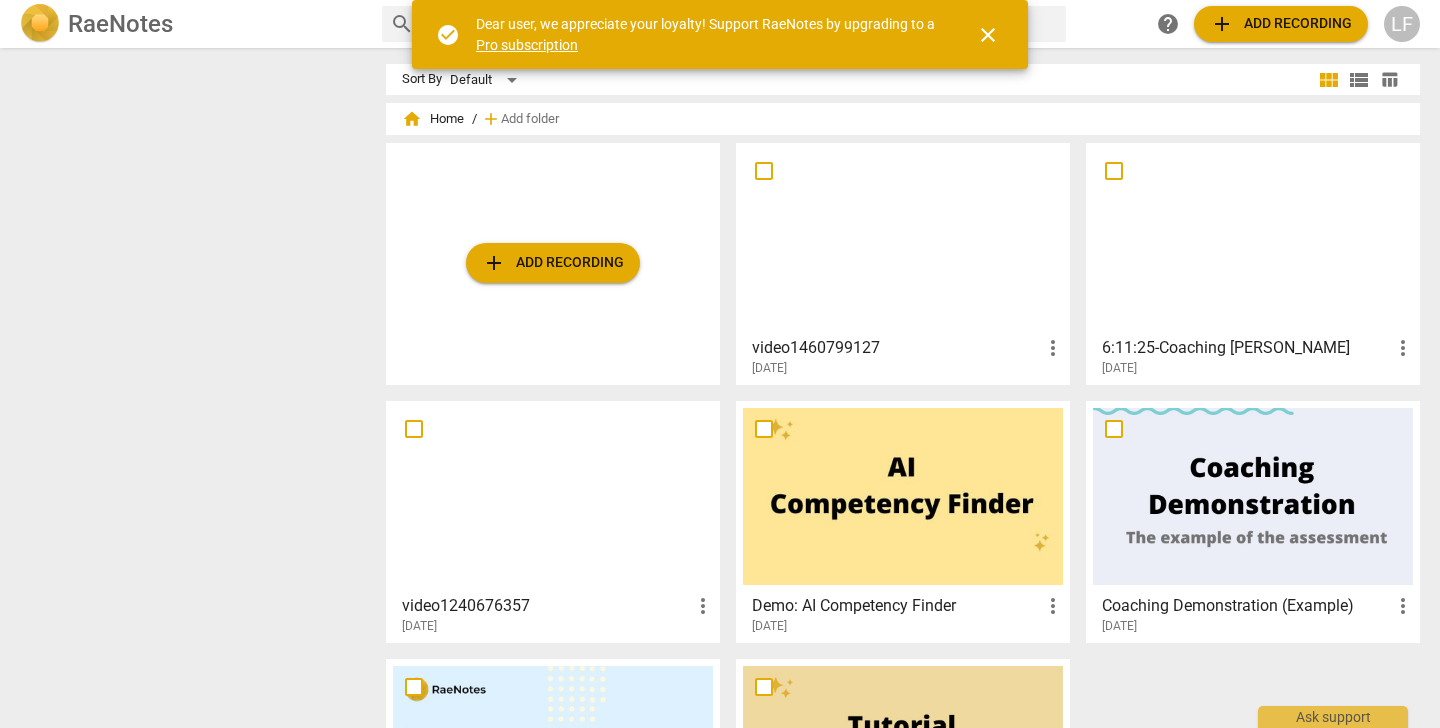 scroll, scrollTop: 0, scrollLeft: 0, axis: both 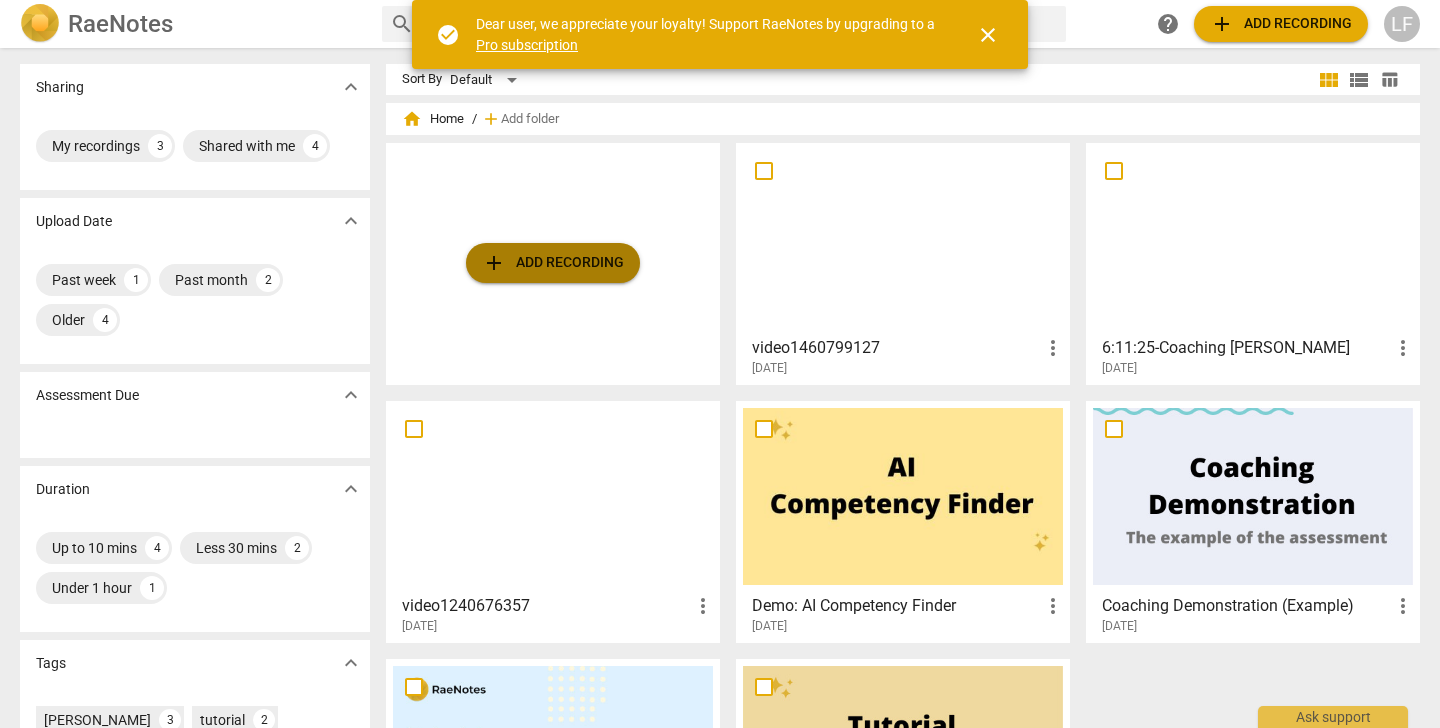 click on "add   Add recording" at bounding box center (553, 263) 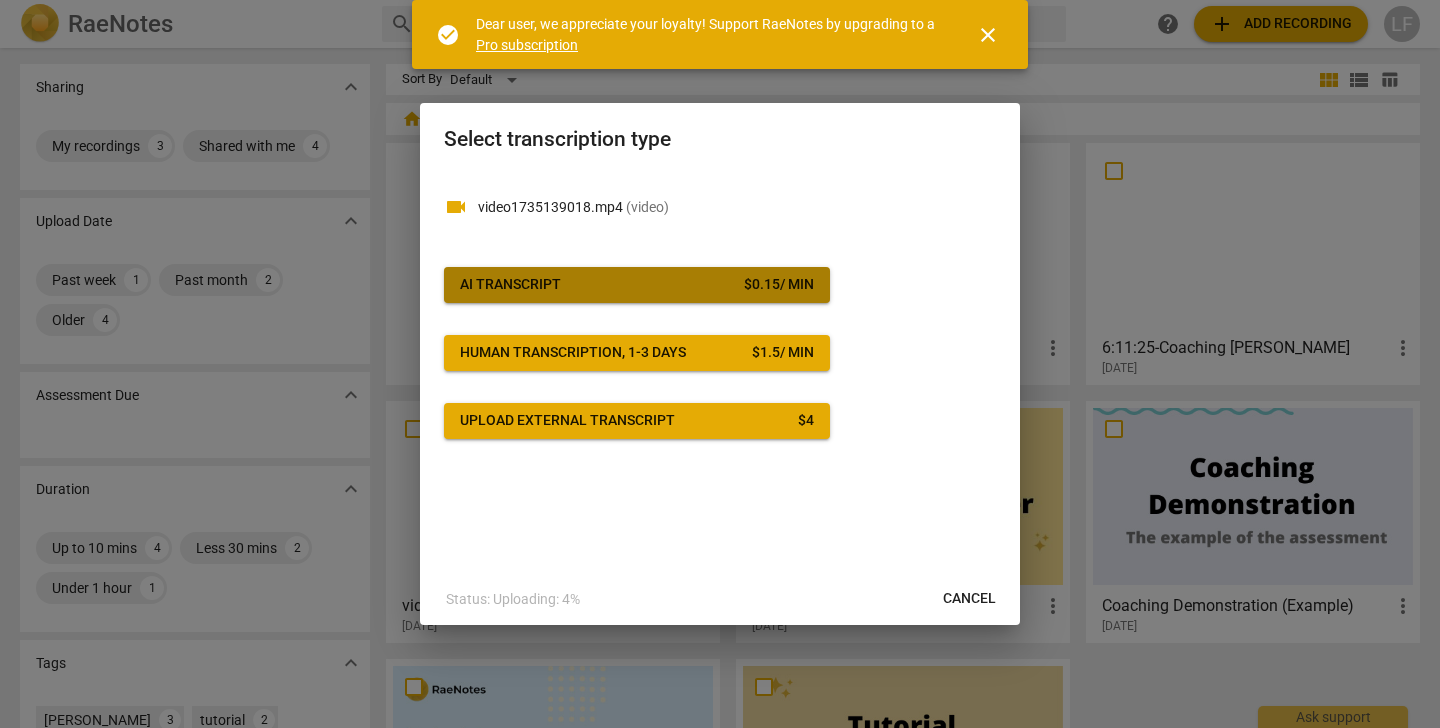 click on "AI Transcript $ 0.15  / min" at bounding box center (637, 285) 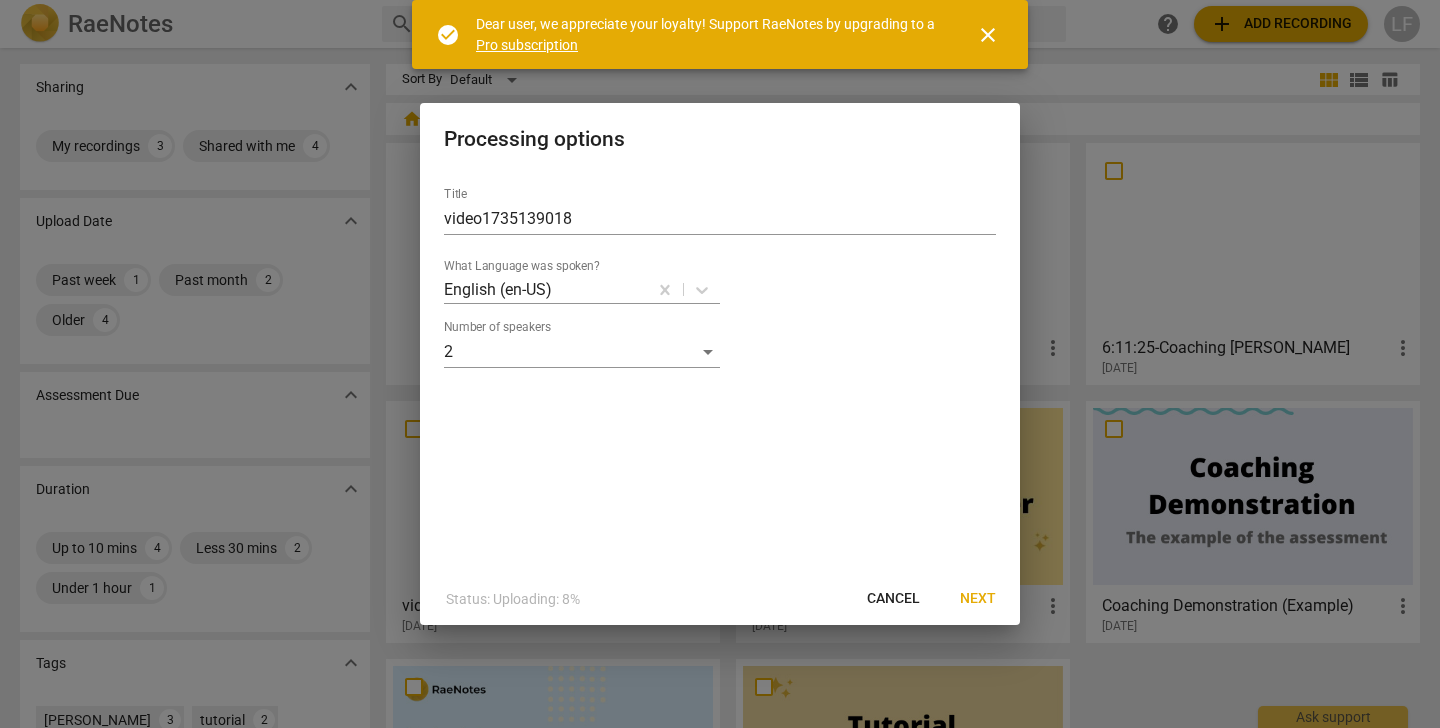 click on "Next" at bounding box center [978, 599] 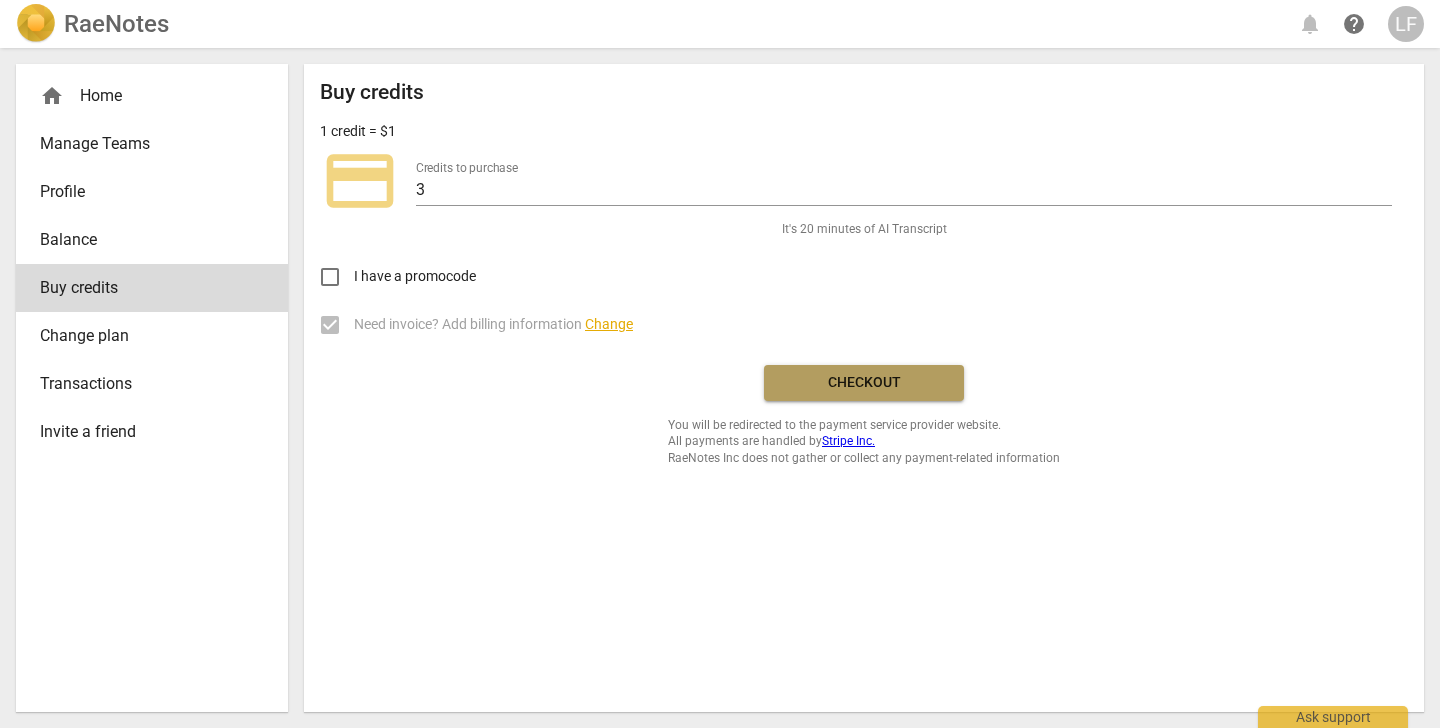 click on "Checkout" at bounding box center [864, 383] 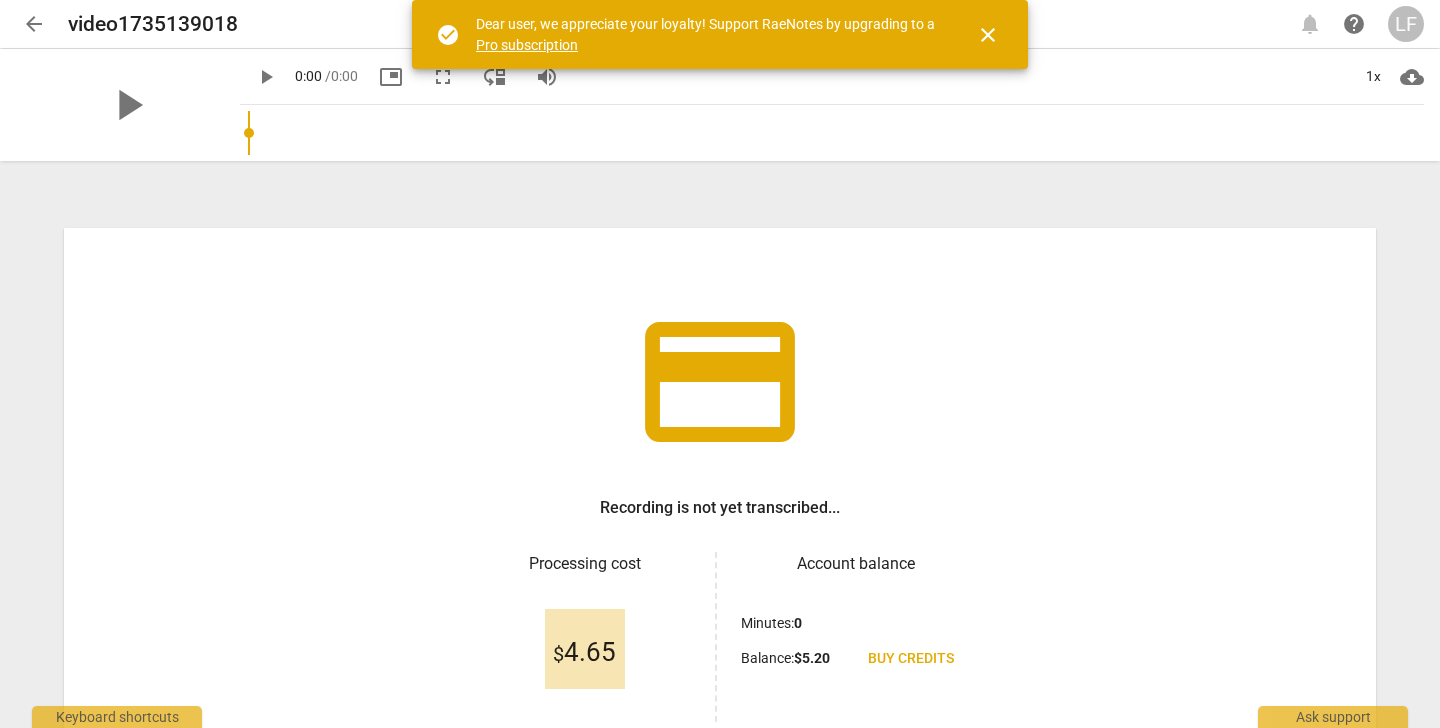 scroll, scrollTop: 0, scrollLeft: 0, axis: both 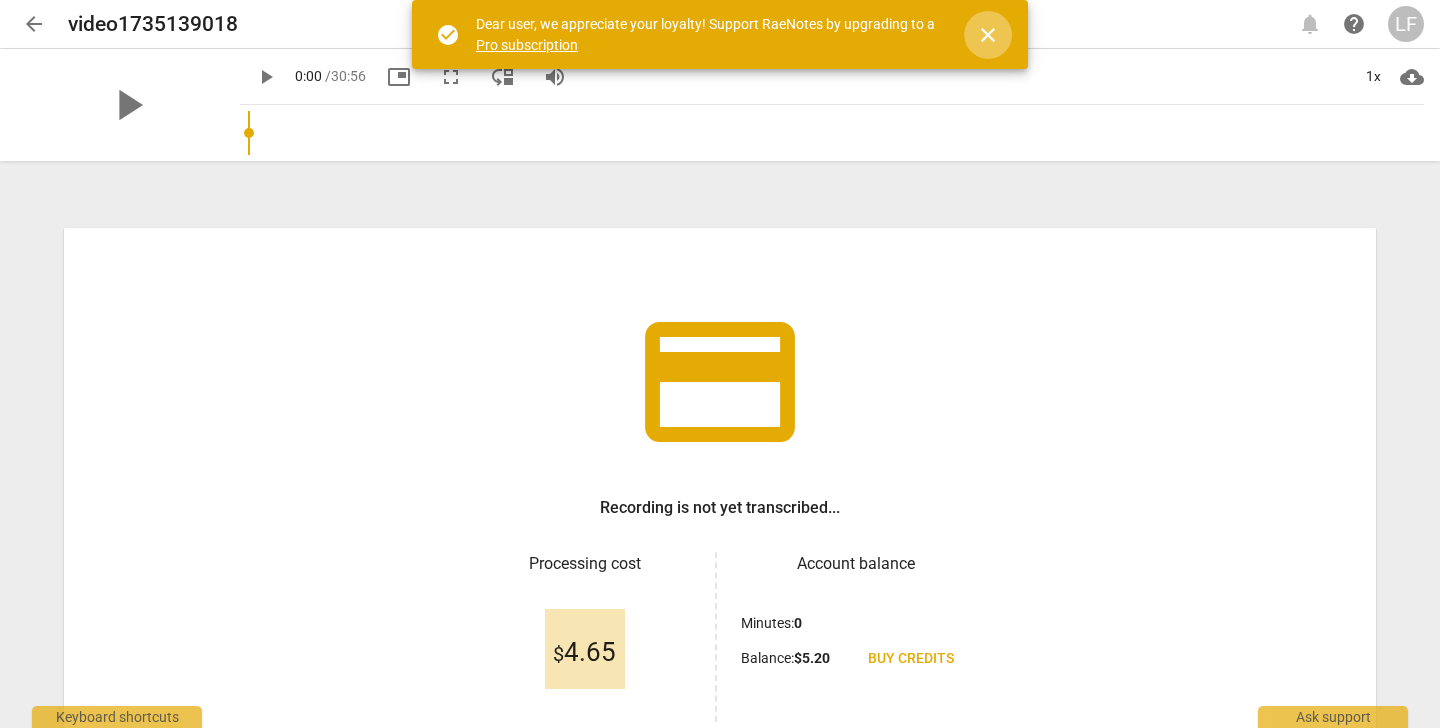 click on "close" at bounding box center [988, 35] 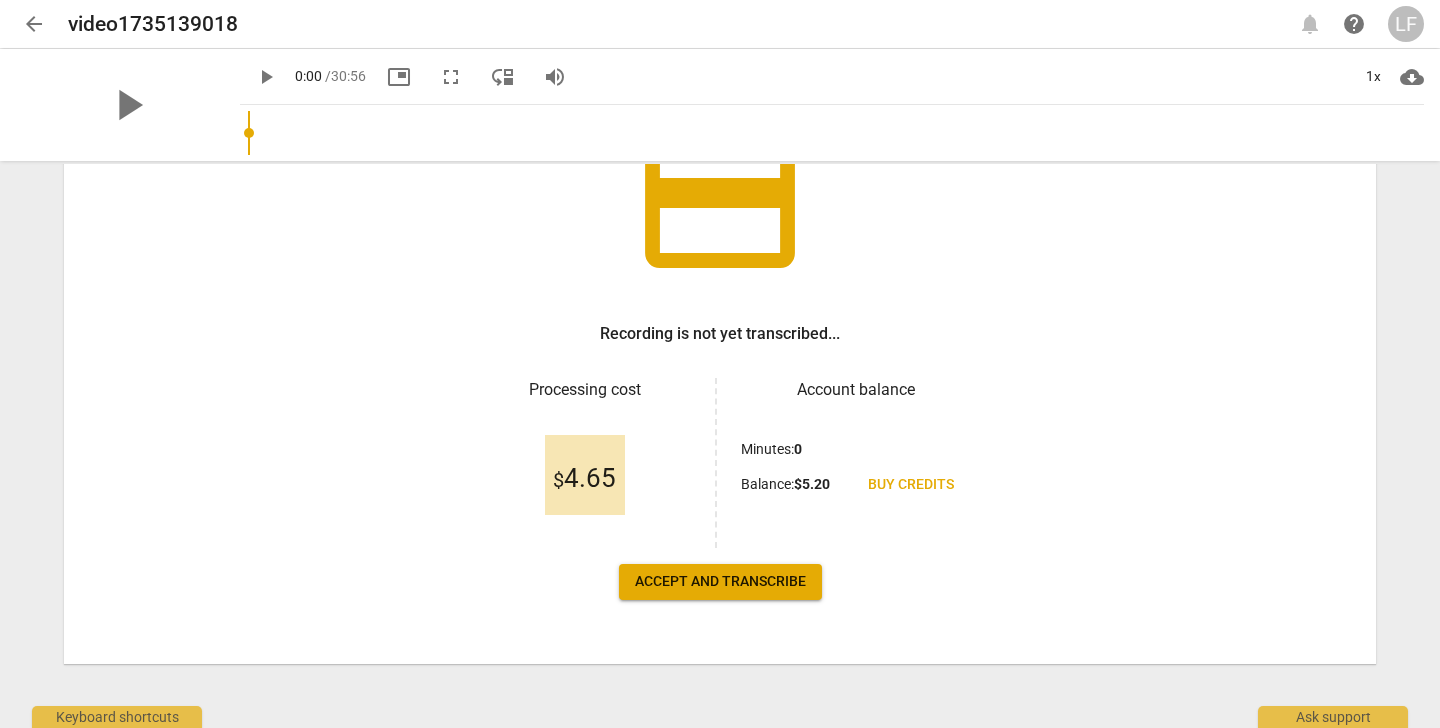 scroll, scrollTop: 174, scrollLeft: 0, axis: vertical 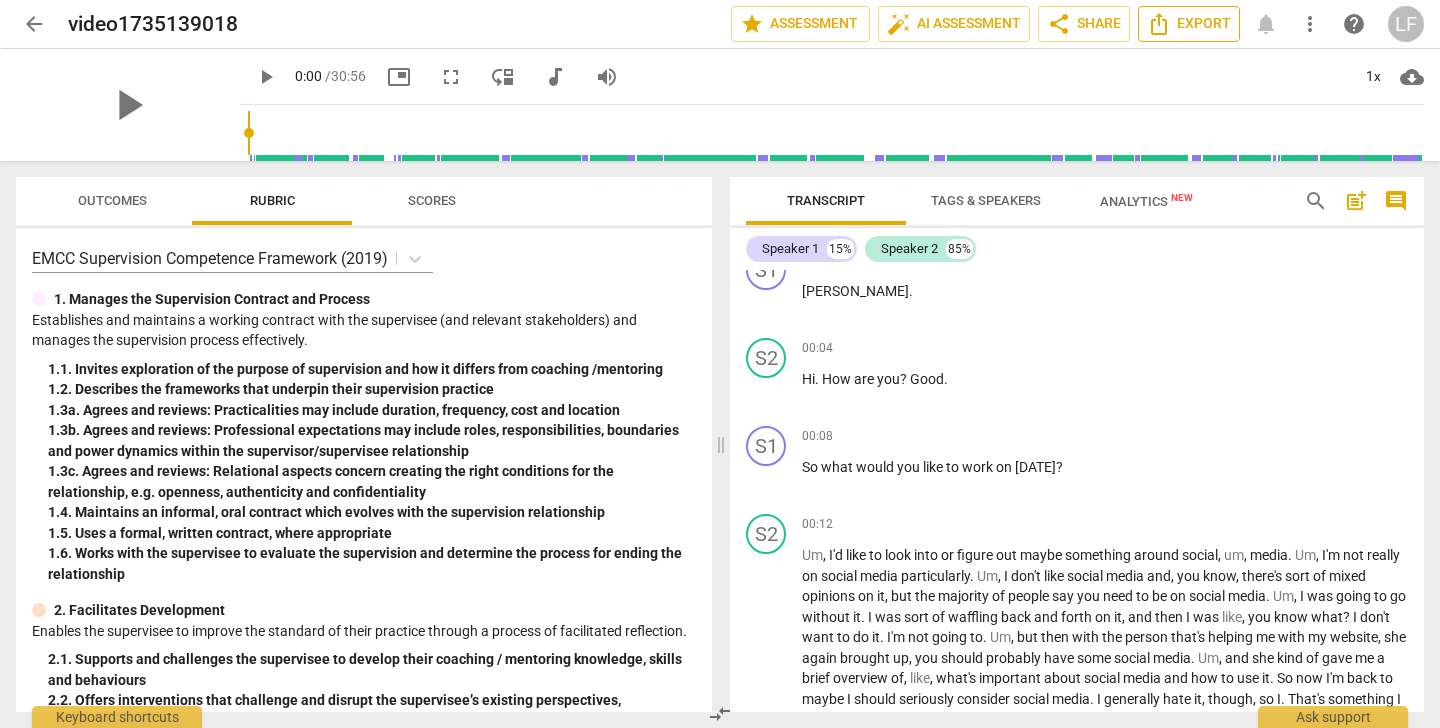 click on "Export" at bounding box center (1189, 24) 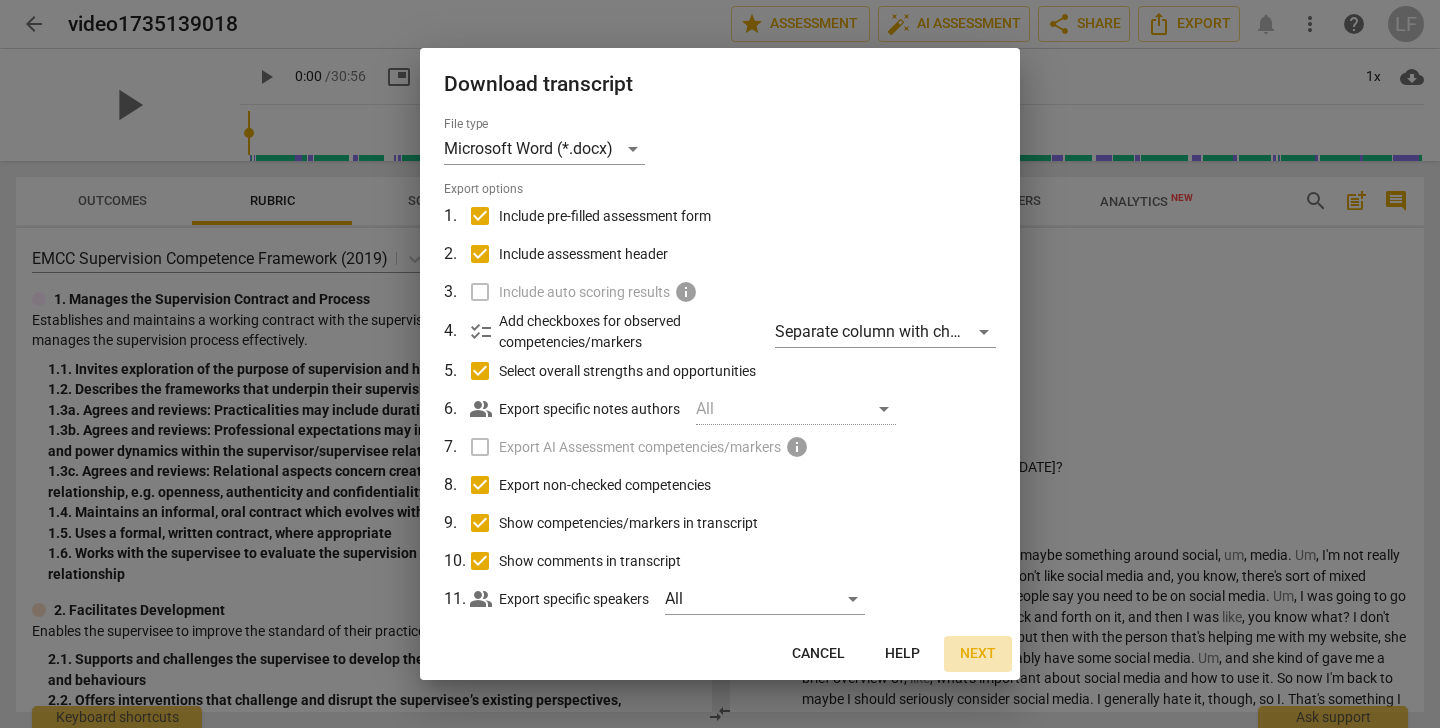 click on "Next" at bounding box center [978, 654] 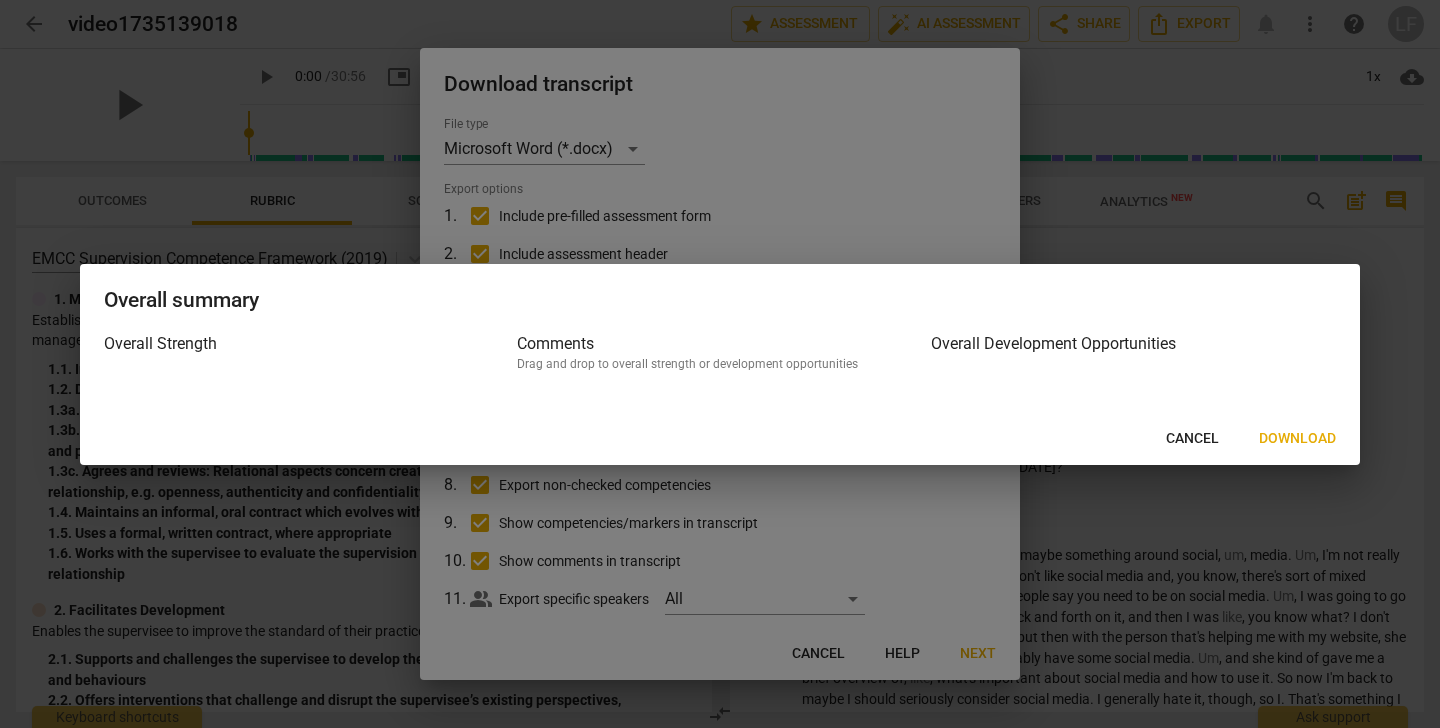 click on "Download" at bounding box center (1297, 439) 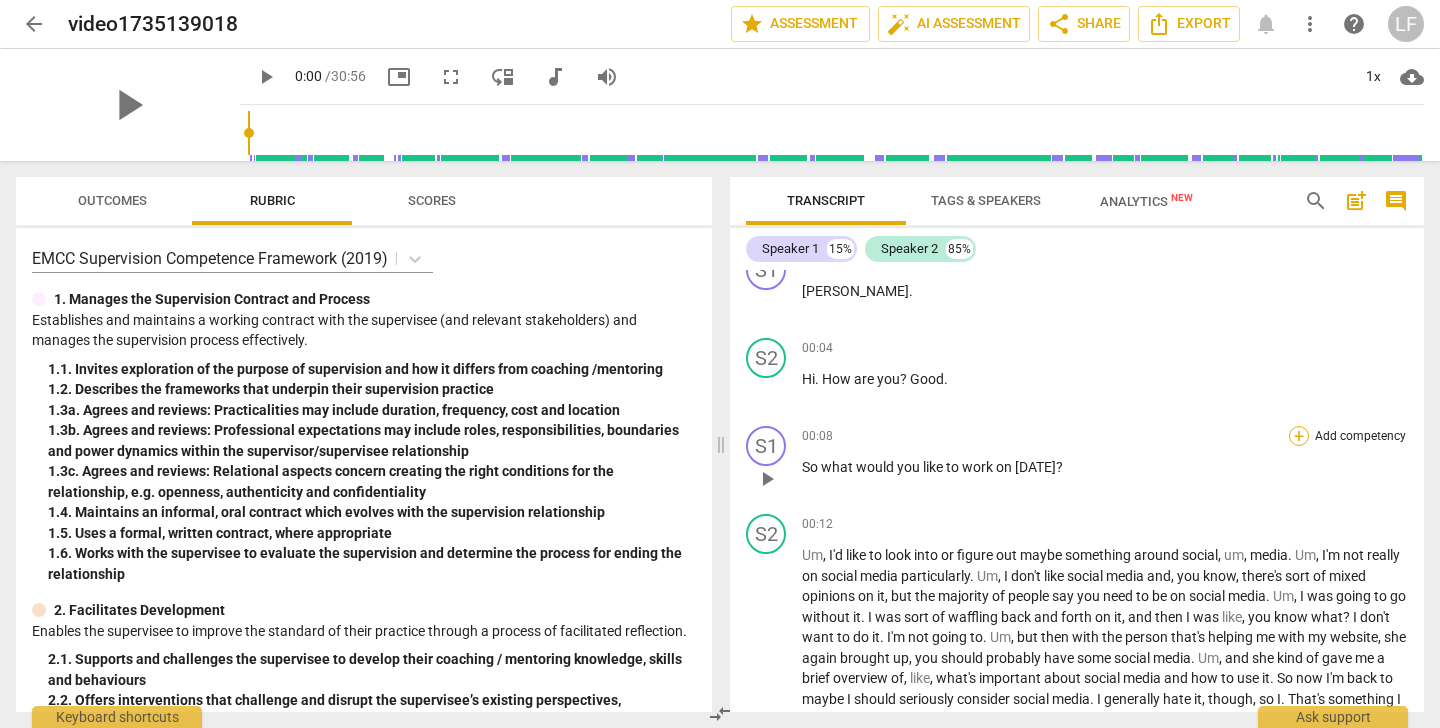 click on "+" at bounding box center [1299, 436] 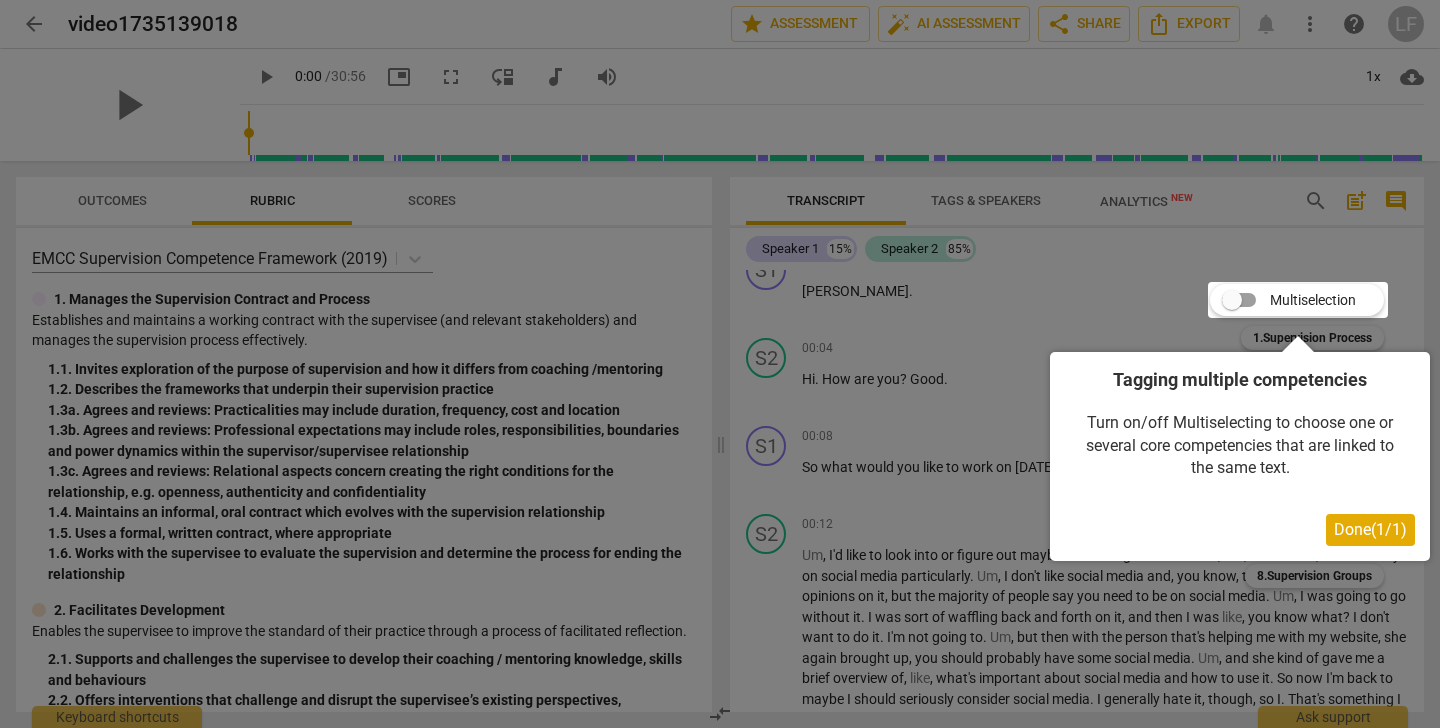 click on "Done  ( 1 / 1 )" at bounding box center (1370, 529) 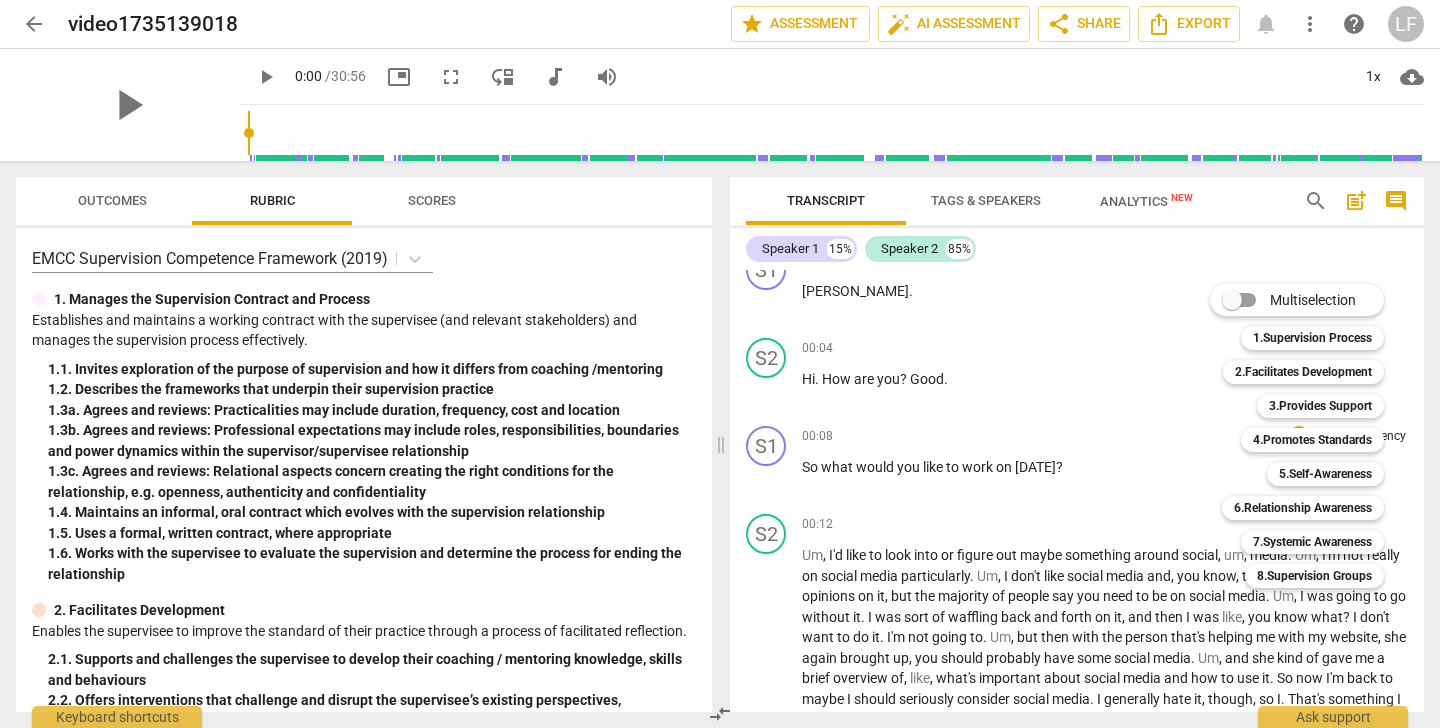 click at bounding box center (720, 364) 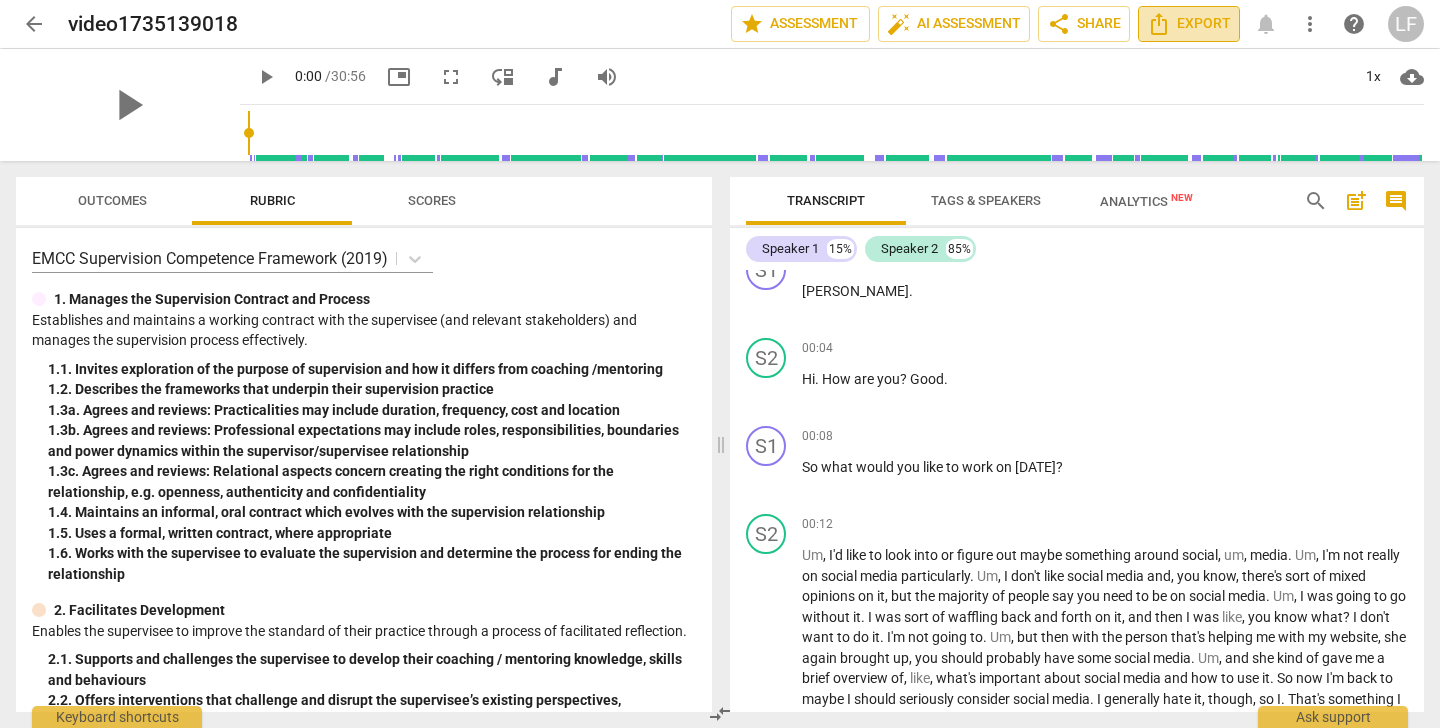 click 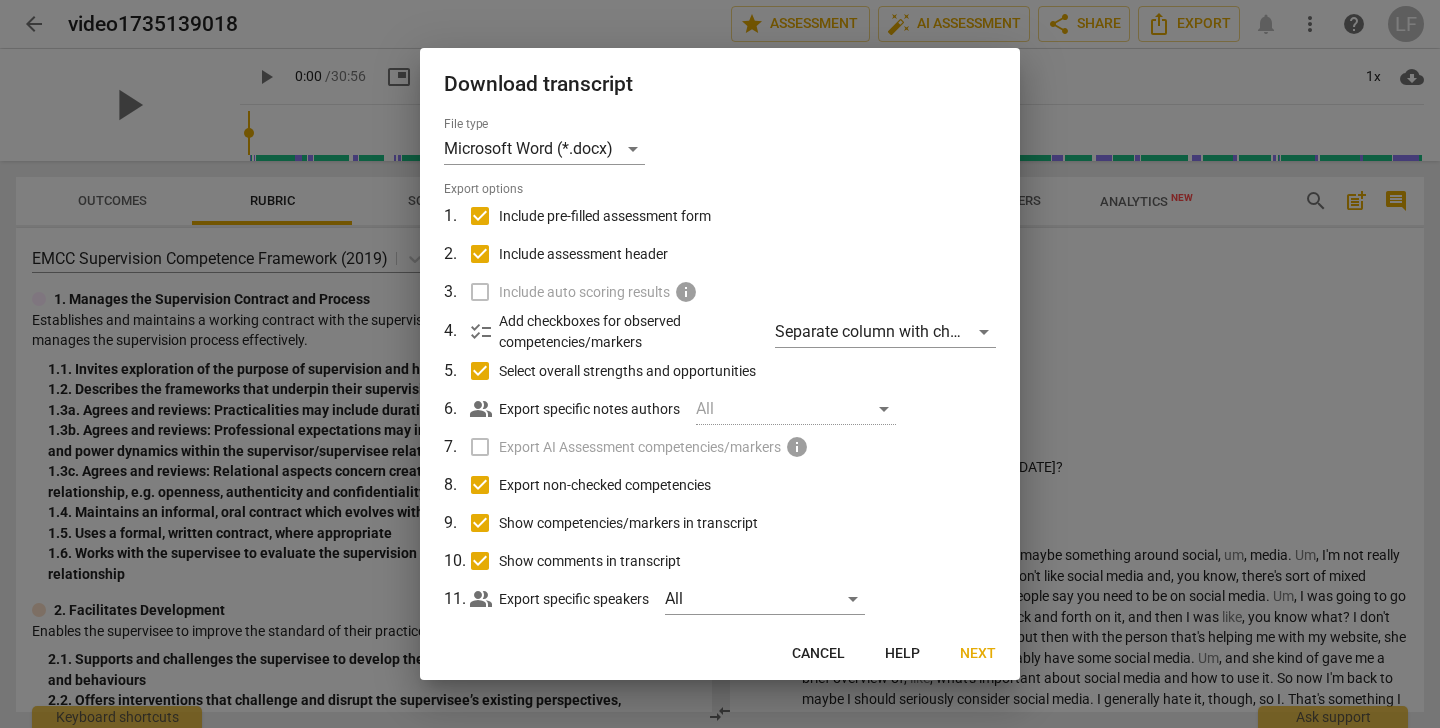 click on "Next" at bounding box center [978, 654] 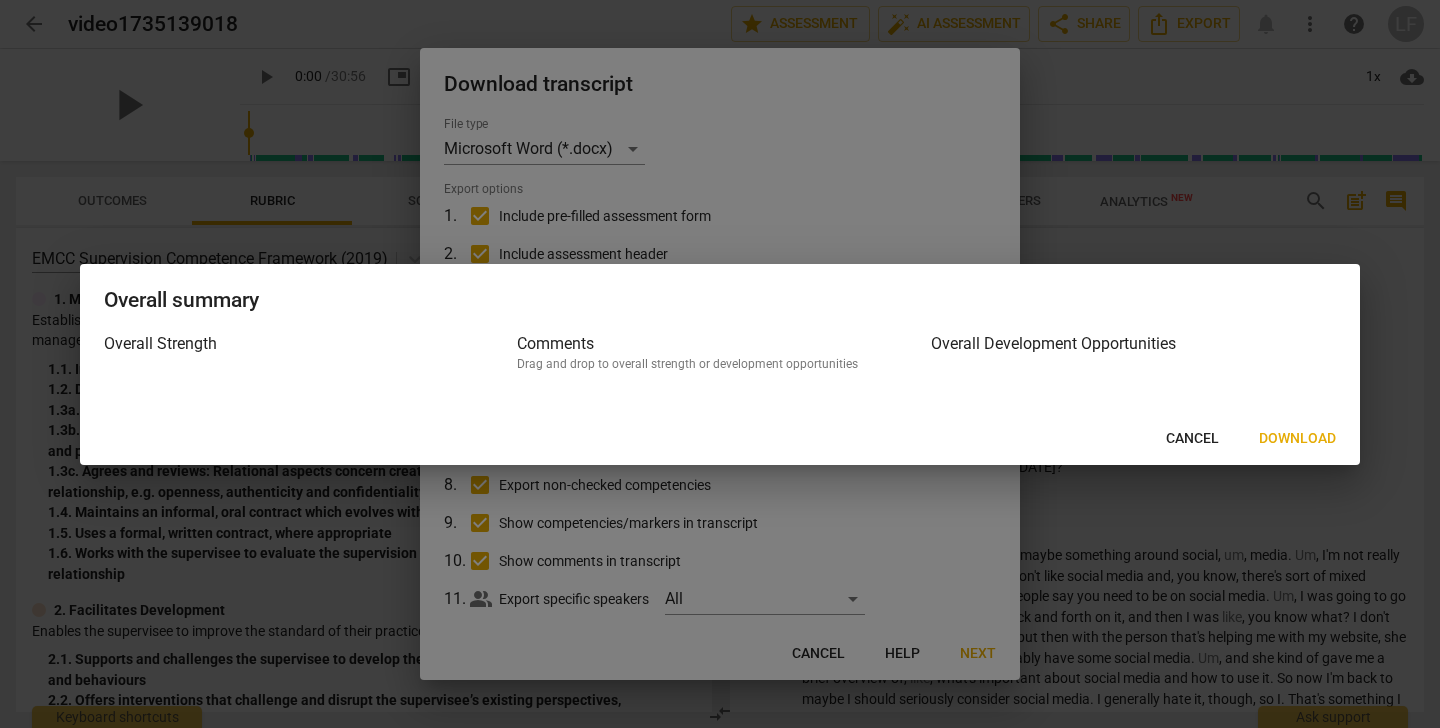 click on "Download" at bounding box center (1297, 439) 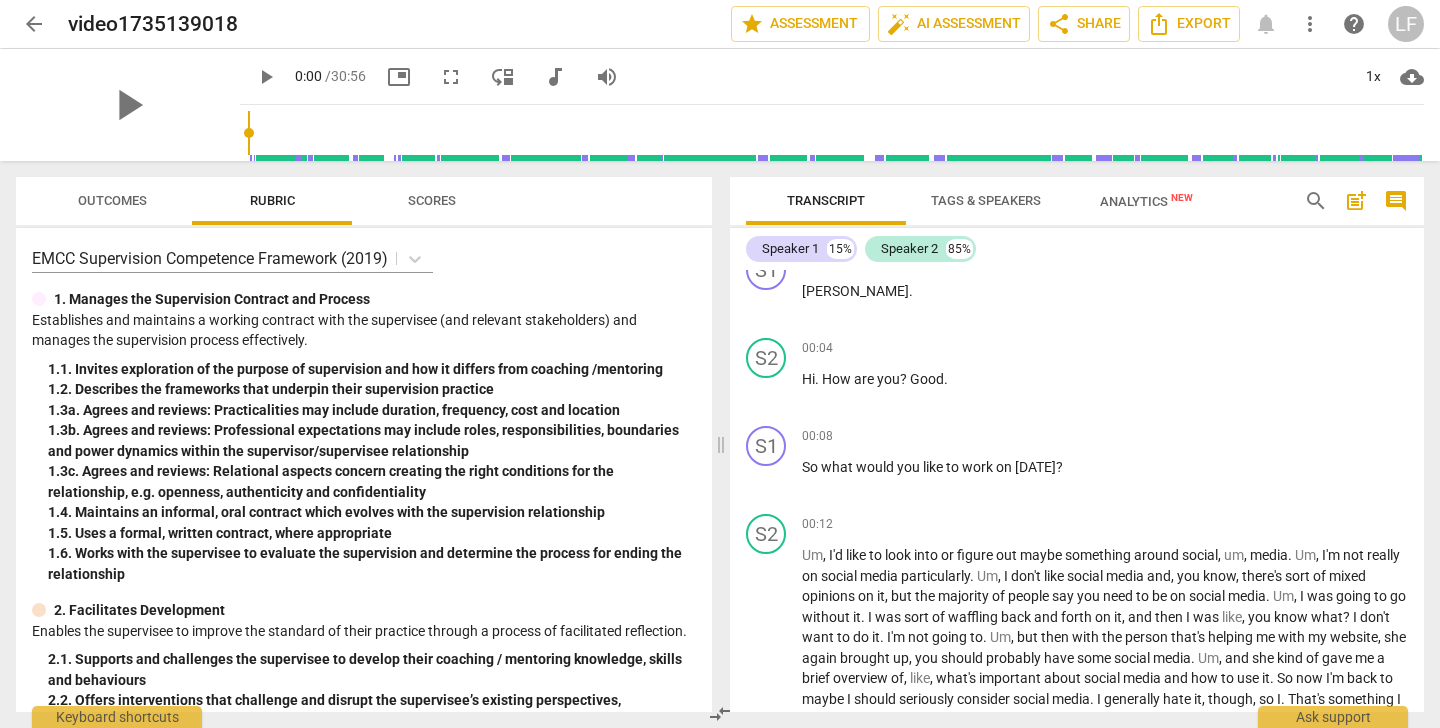 click on "Analytics   New" at bounding box center [1146, 201] 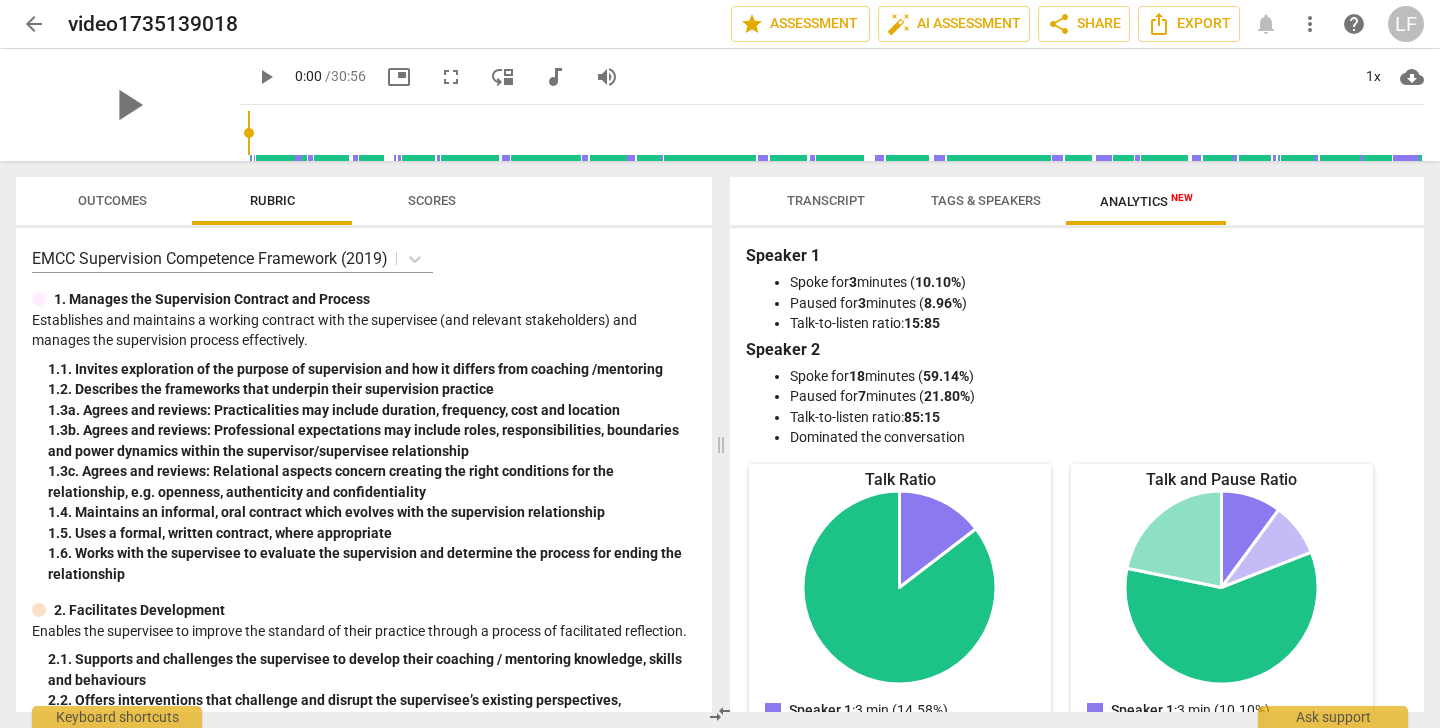 scroll, scrollTop: 0, scrollLeft: 0, axis: both 